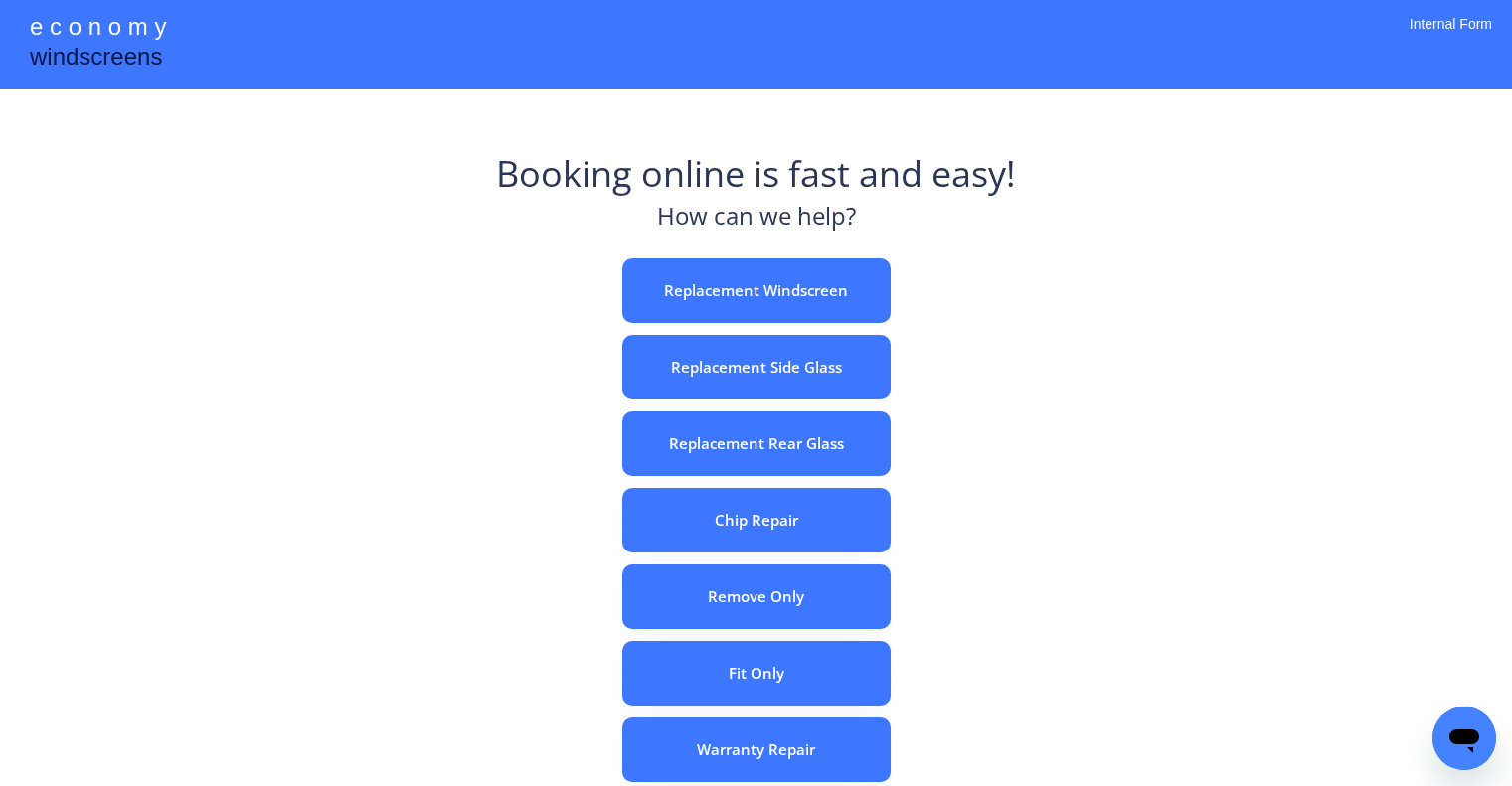 scroll, scrollTop: 0, scrollLeft: 0, axis: both 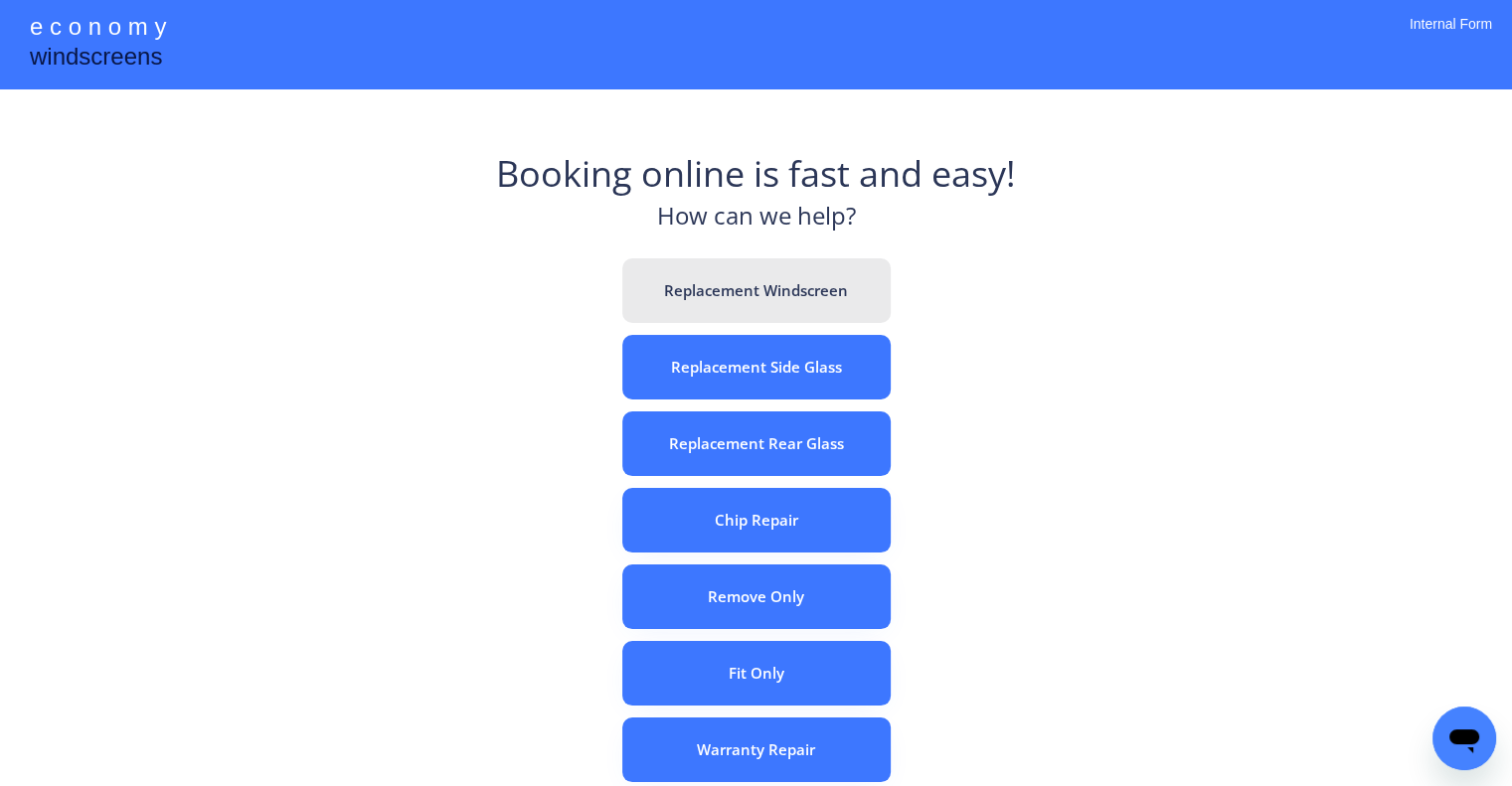 click on "Replacement Windscreen" at bounding box center (756, 290) 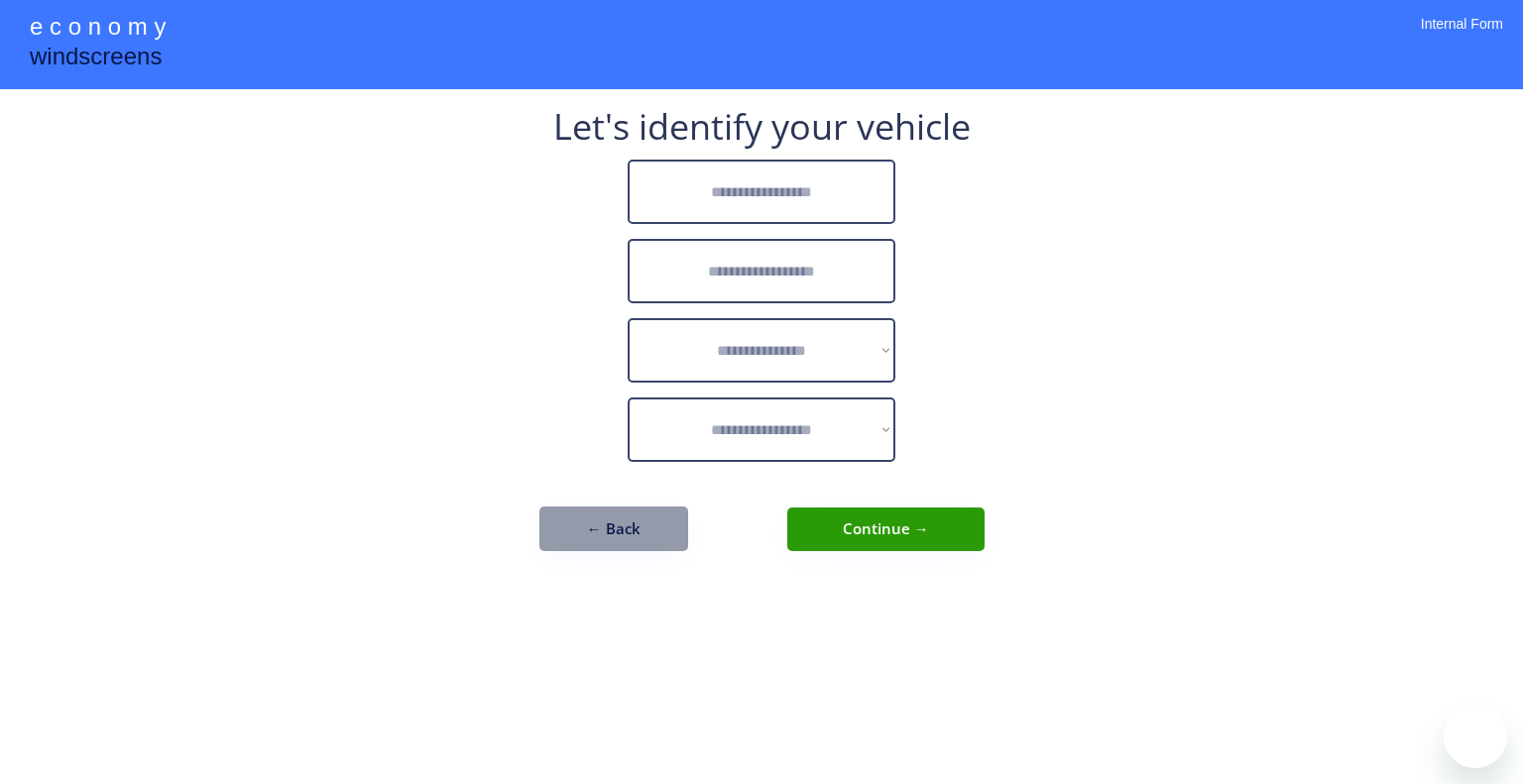 scroll, scrollTop: 0, scrollLeft: 0, axis: both 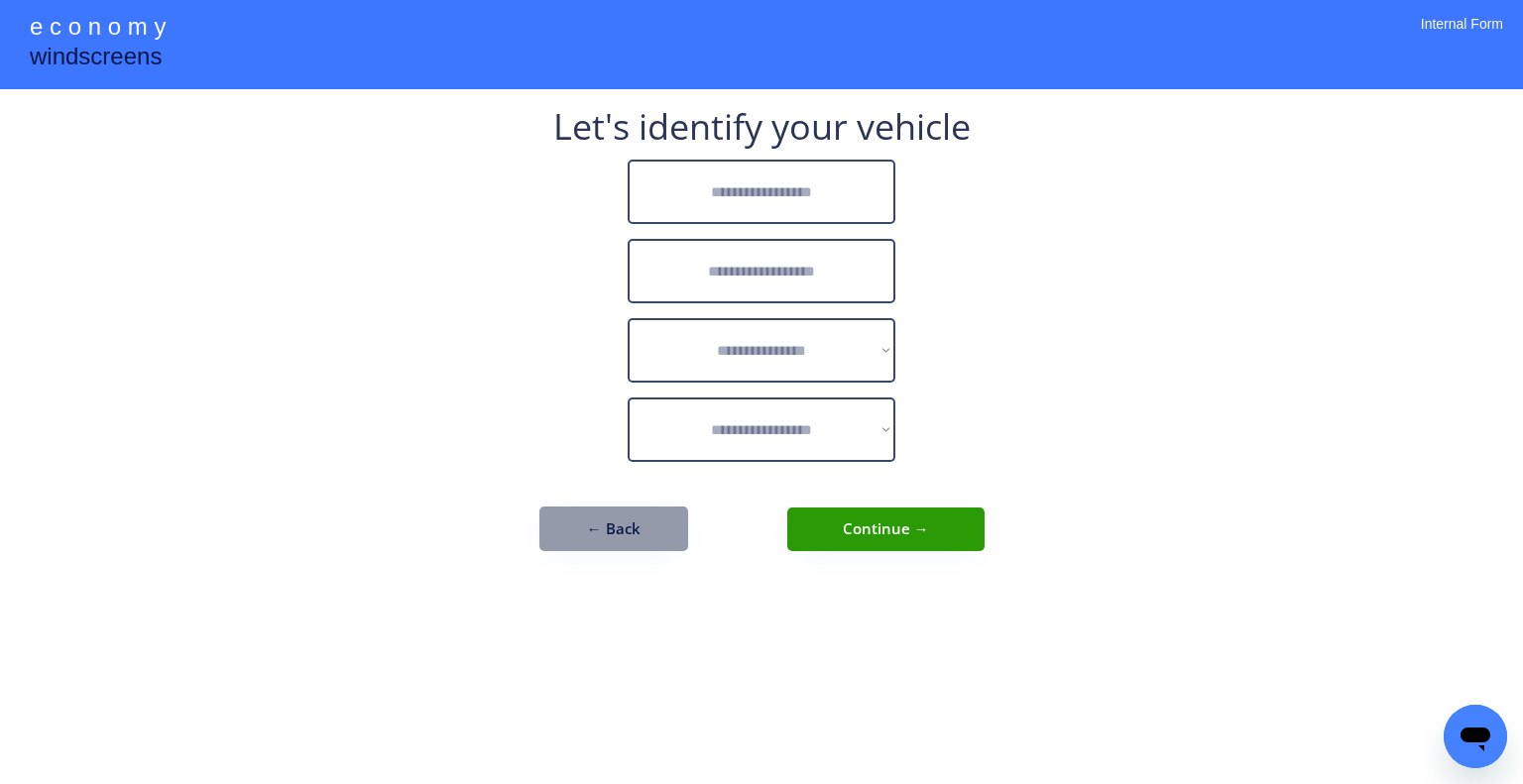 click at bounding box center (762, 191) 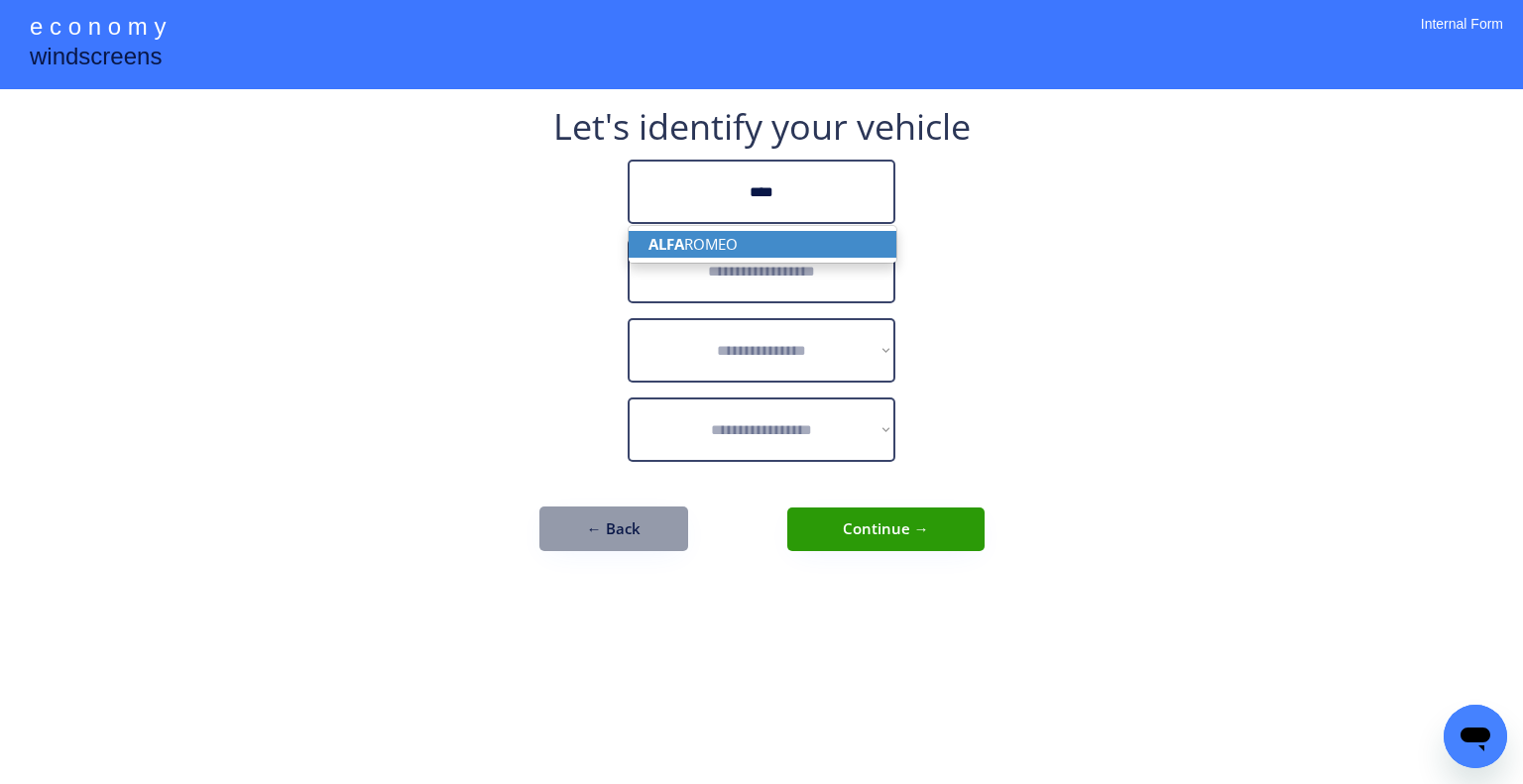 click on "ALFA  ROMEO" at bounding box center (762, 244) 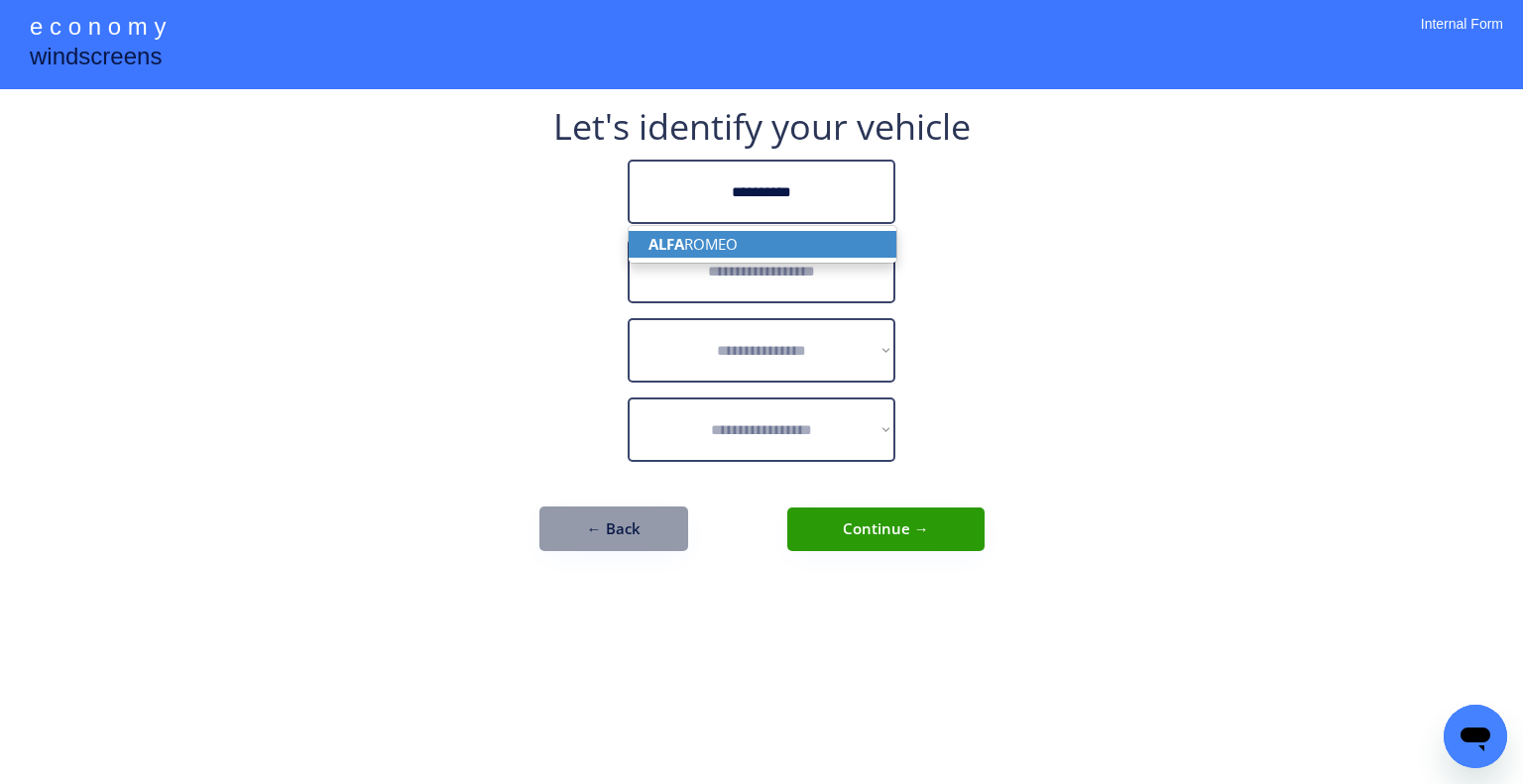 type on "**********" 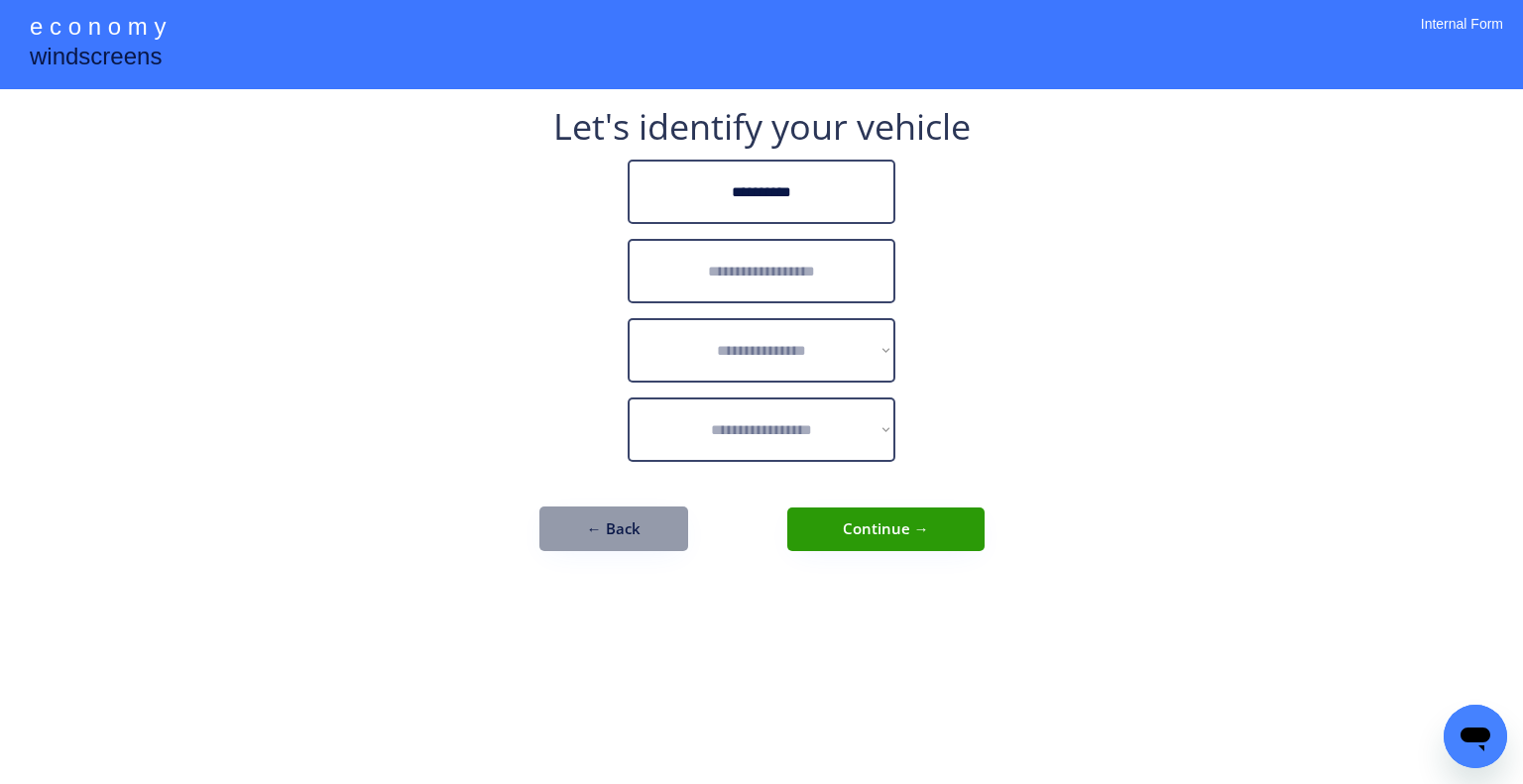 click at bounding box center [762, 271] 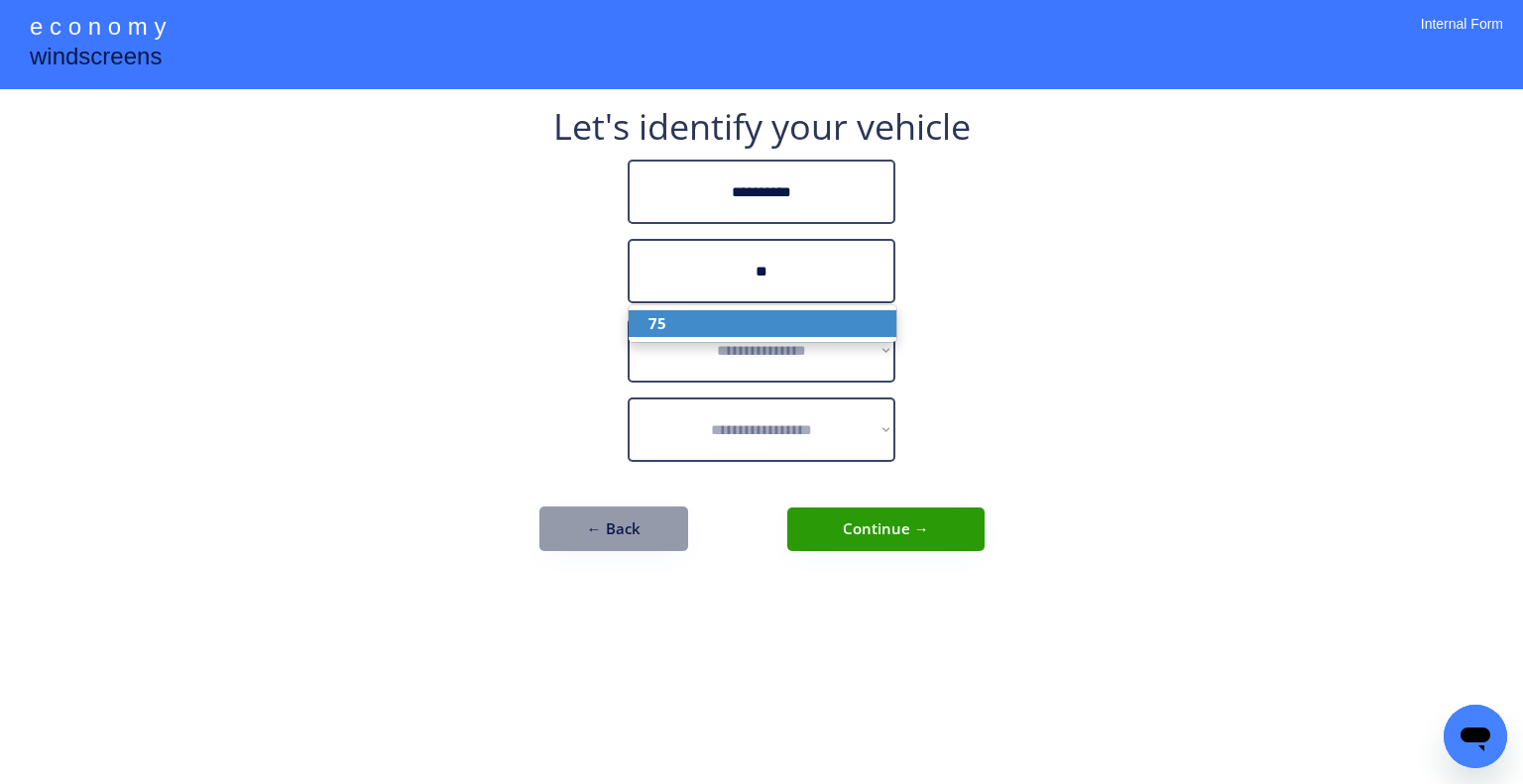 click on "75" at bounding box center (762, 323) 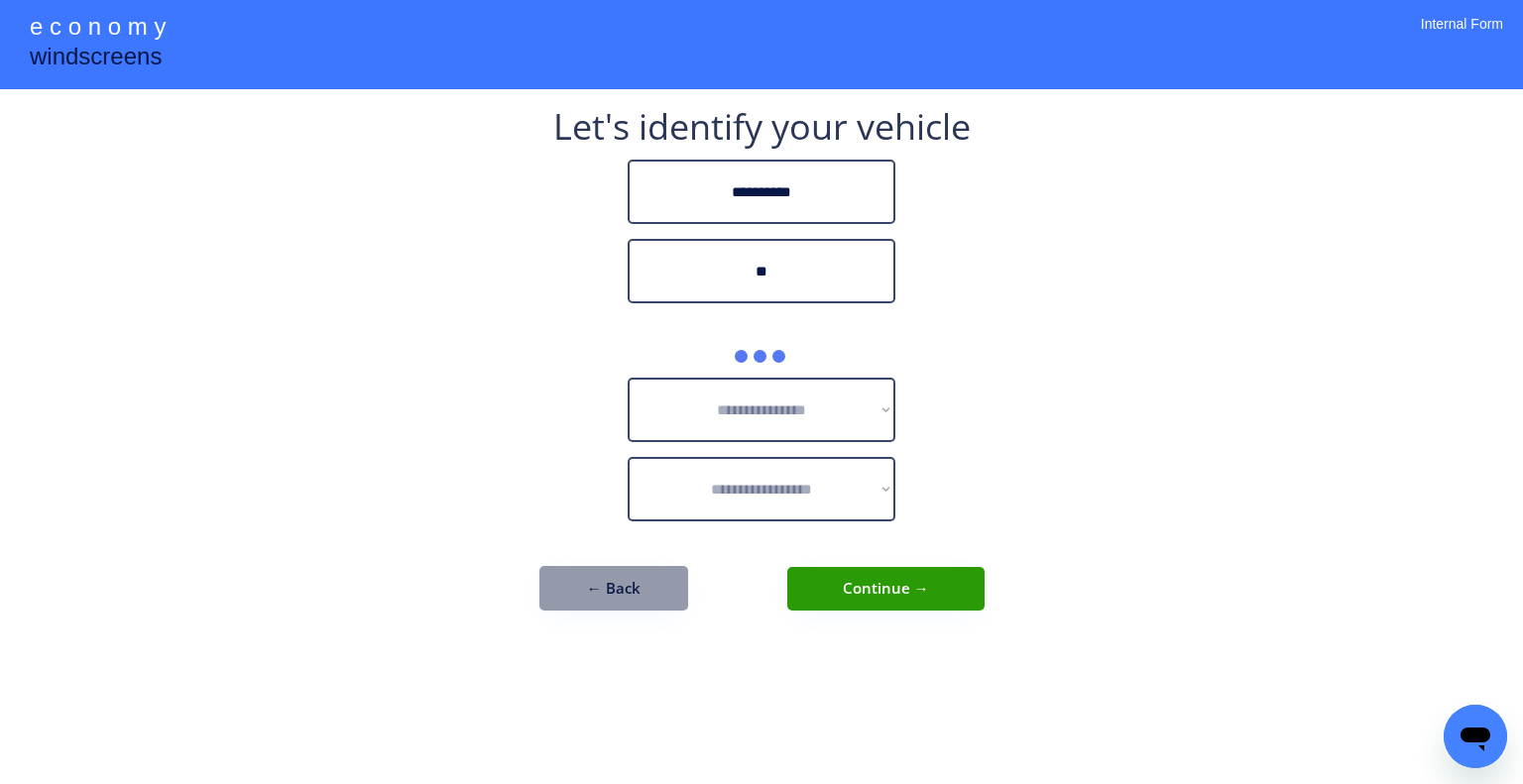 type on "**" 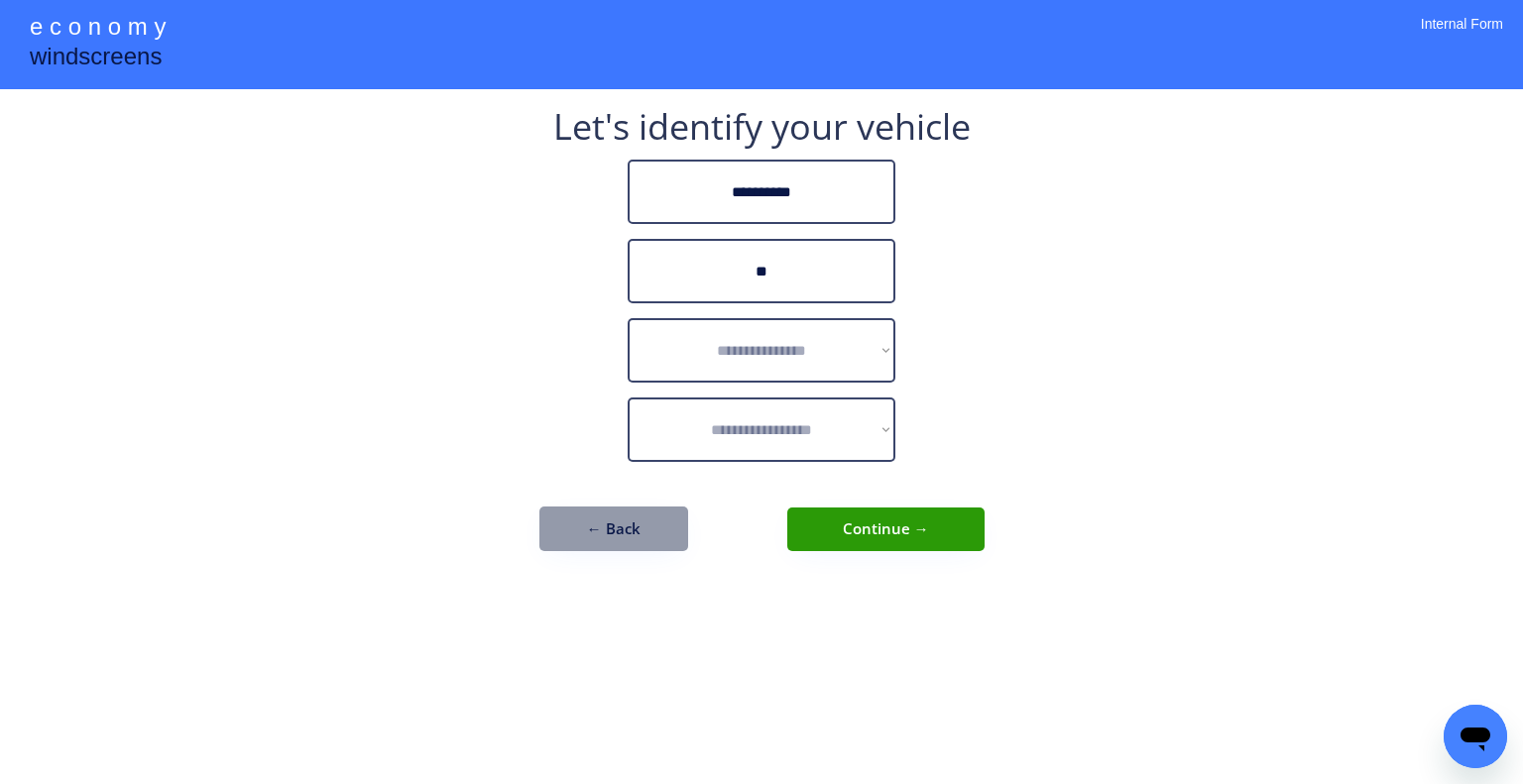 click on "**********" at bounding box center [762, 340] 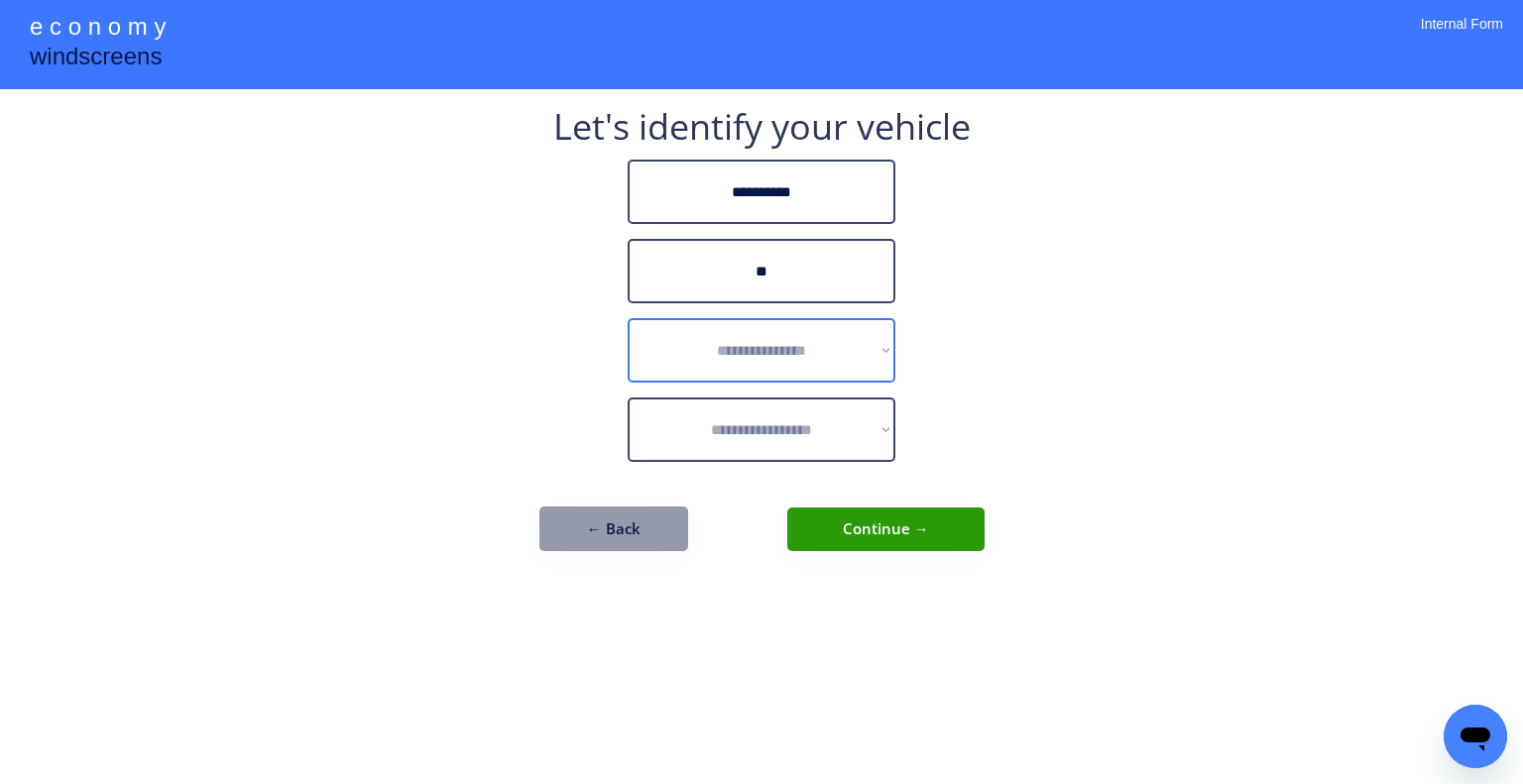 click on "**********" at bounding box center (762, 350) 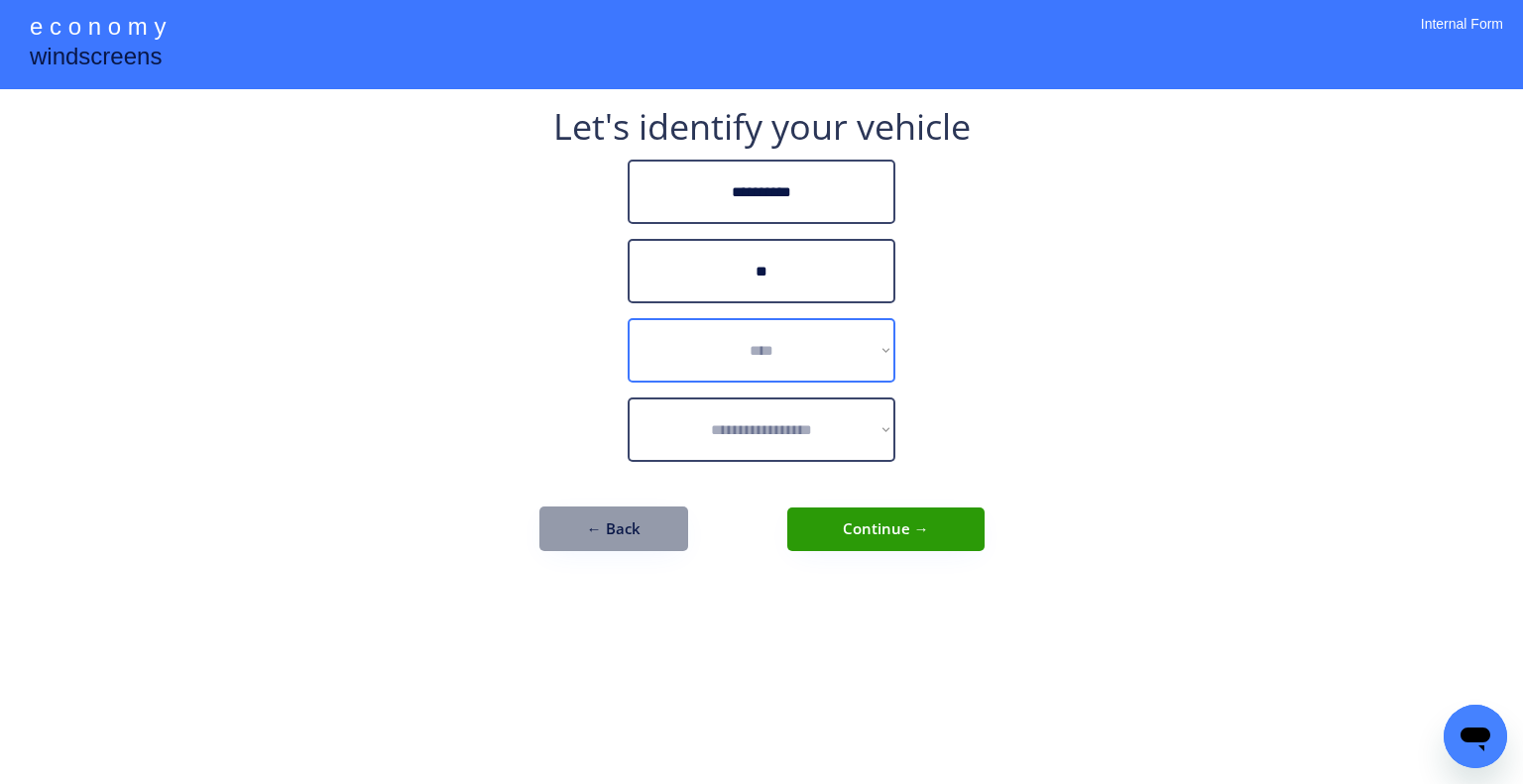 click on "**********" at bounding box center (762, 350) 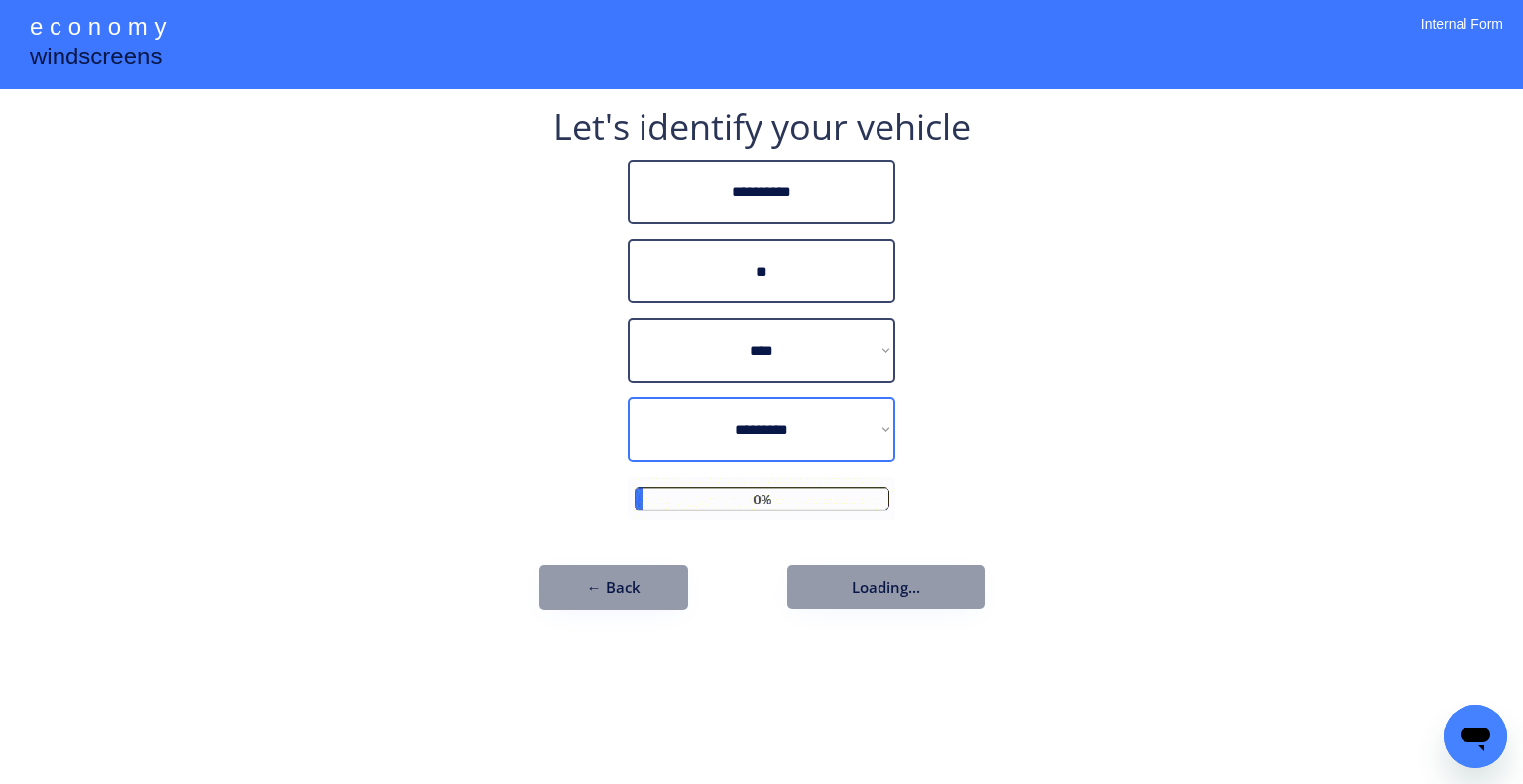 click on "**********" at bounding box center (762, 429) 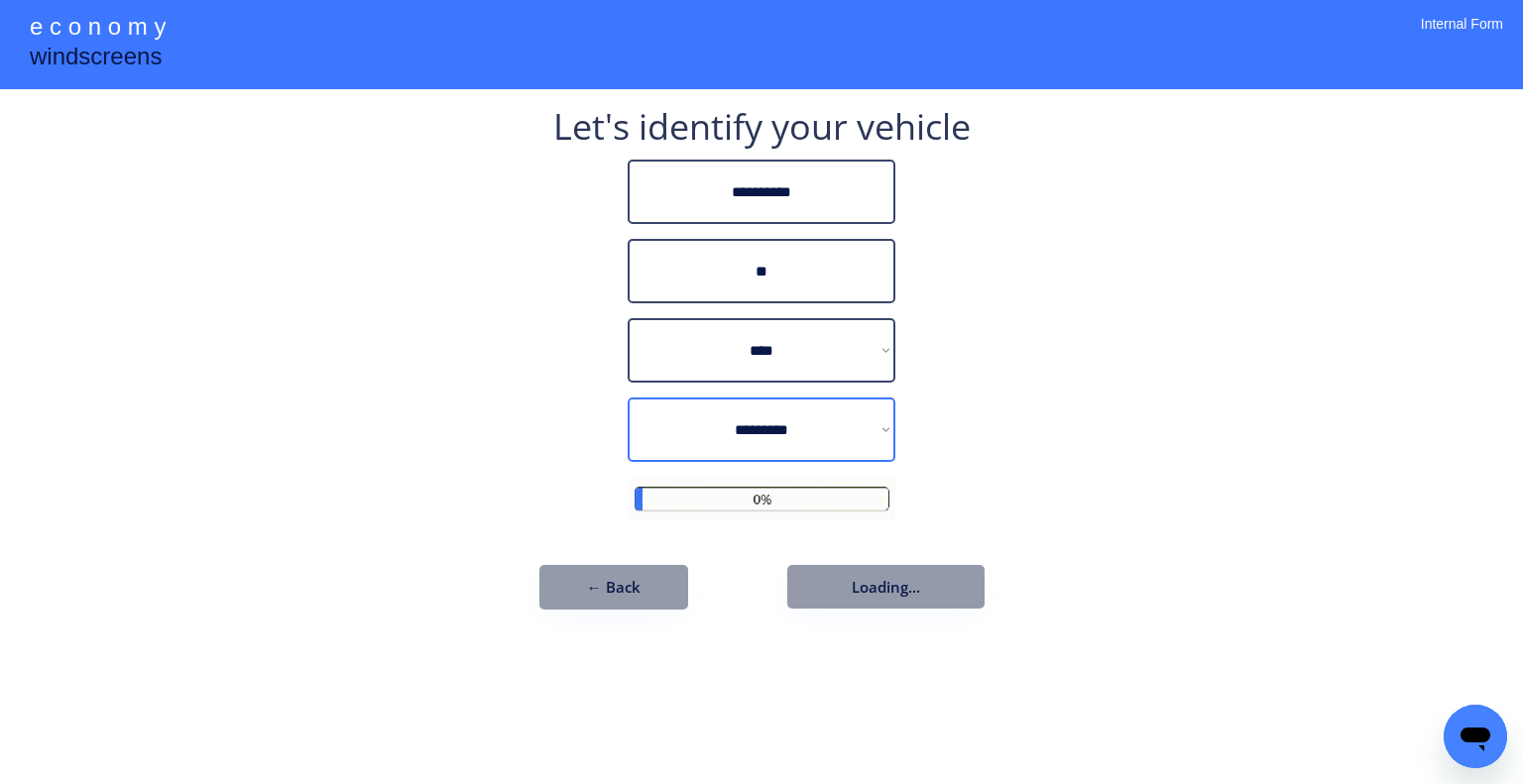click on "**********" at bounding box center (762, 369) 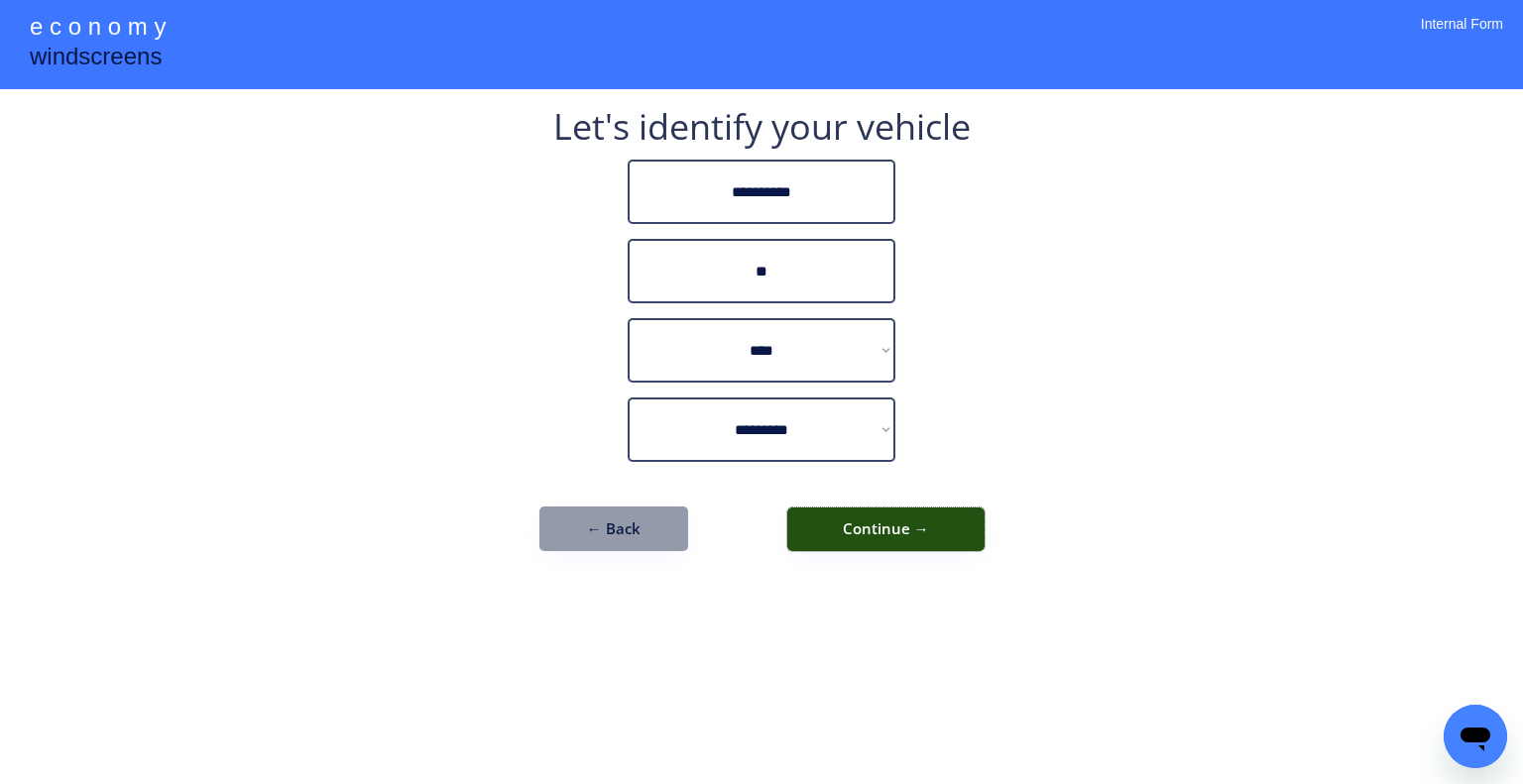 drag, startPoint x: 920, startPoint y: 523, endPoint x: 730, endPoint y: 26, distance: 532.0799 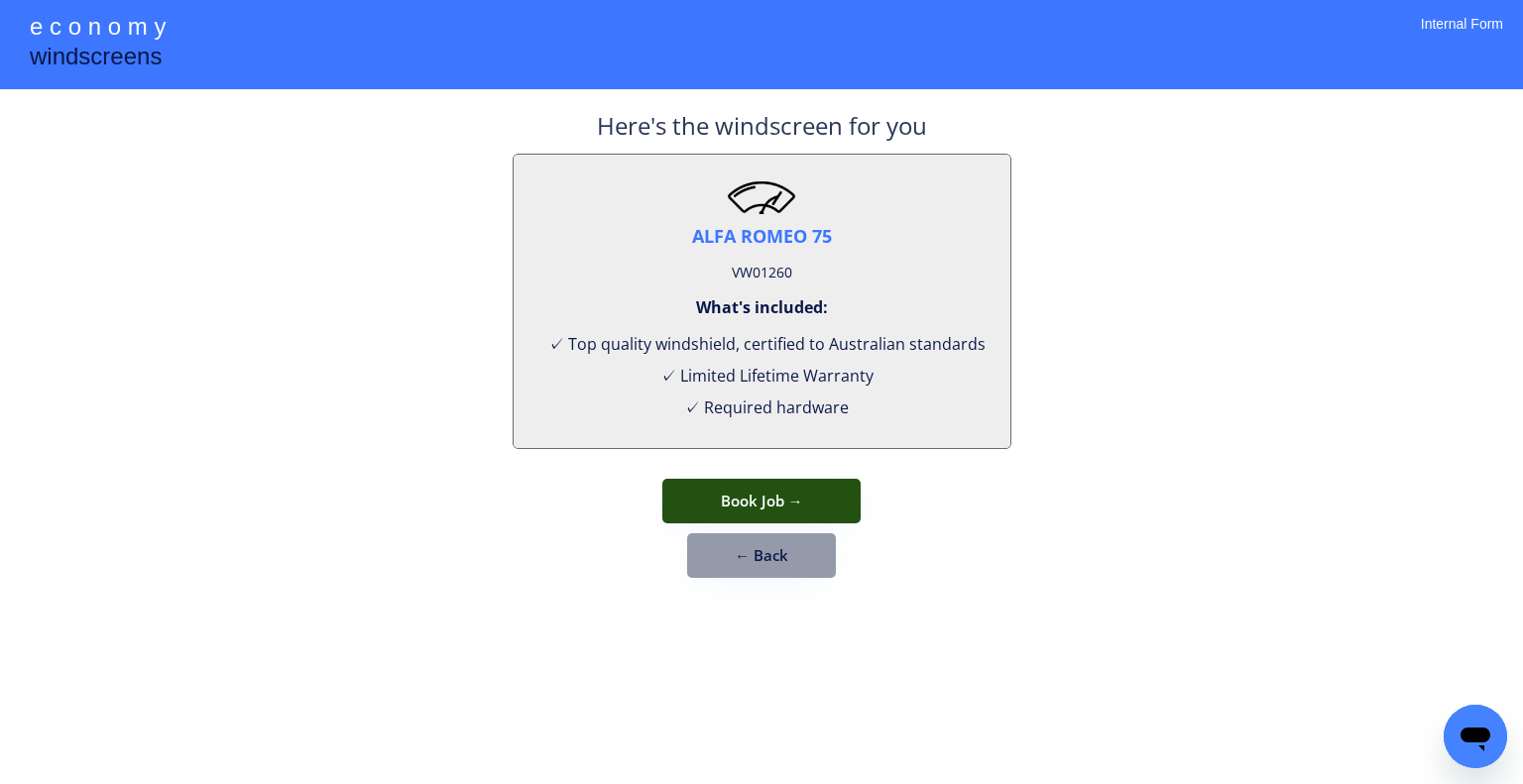 click on "Book Job    →" at bounding box center (762, 501) 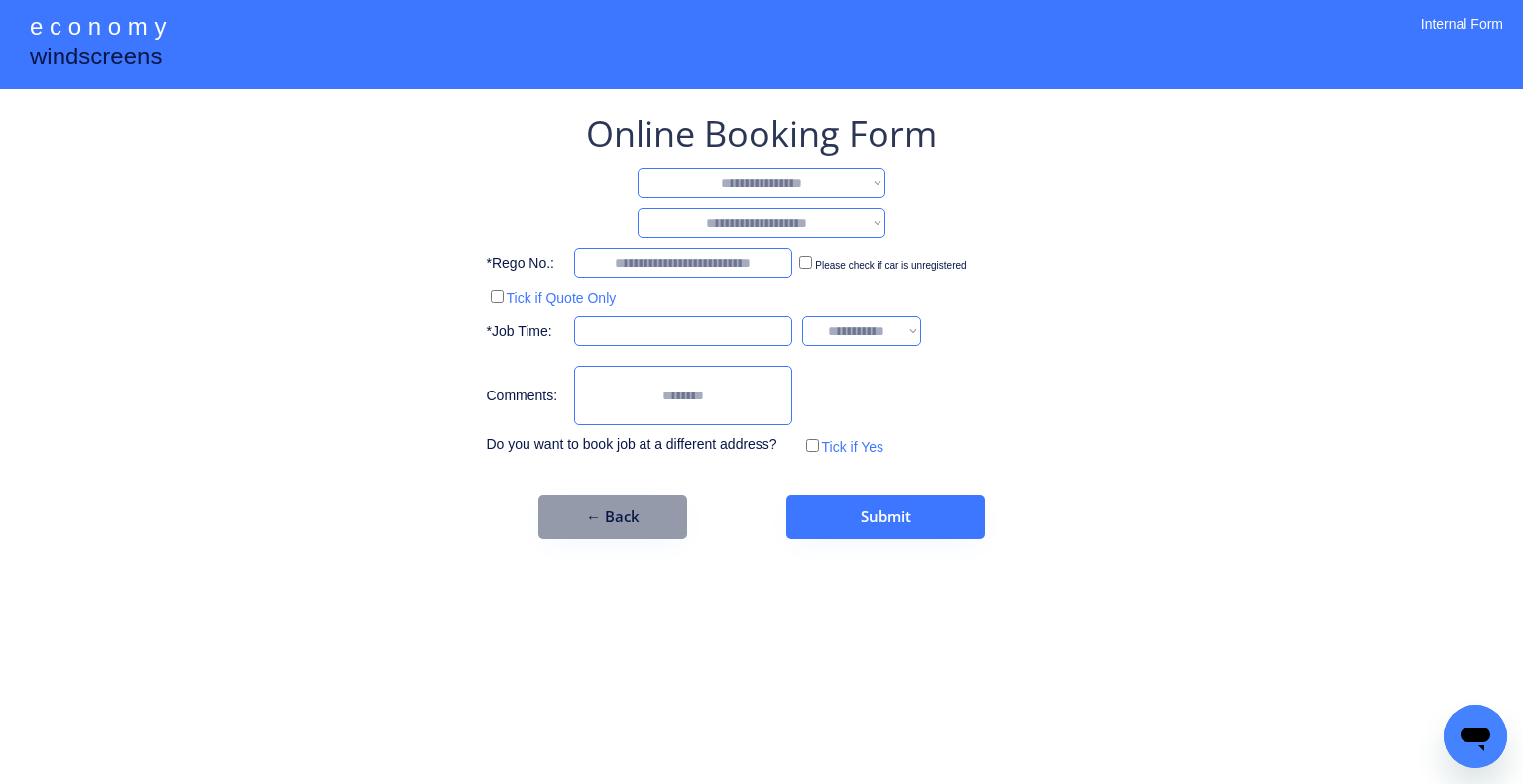 drag, startPoint x: 795, startPoint y: 171, endPoint x: 795, endPoint y: 190, distance: 19 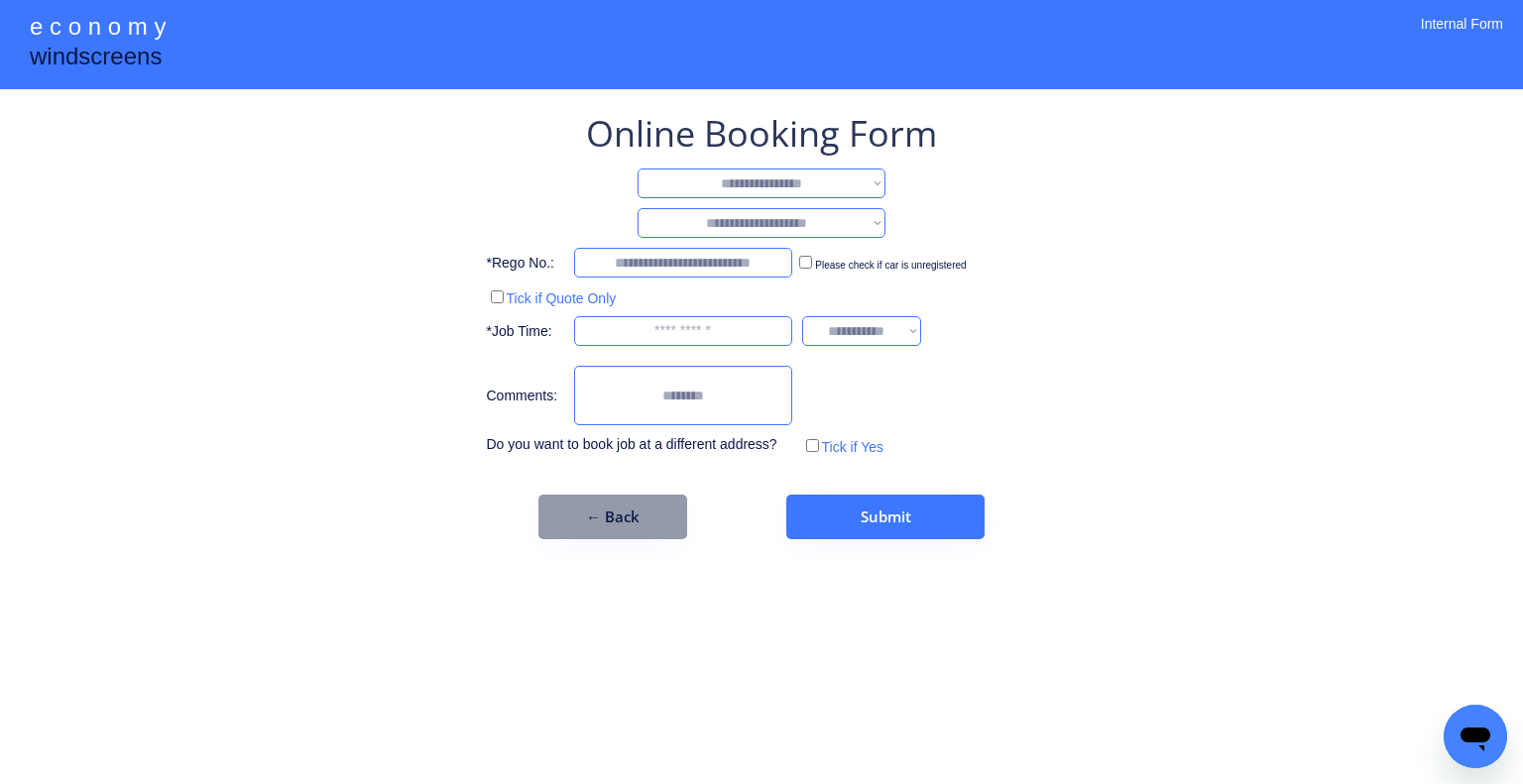 select on "**********" 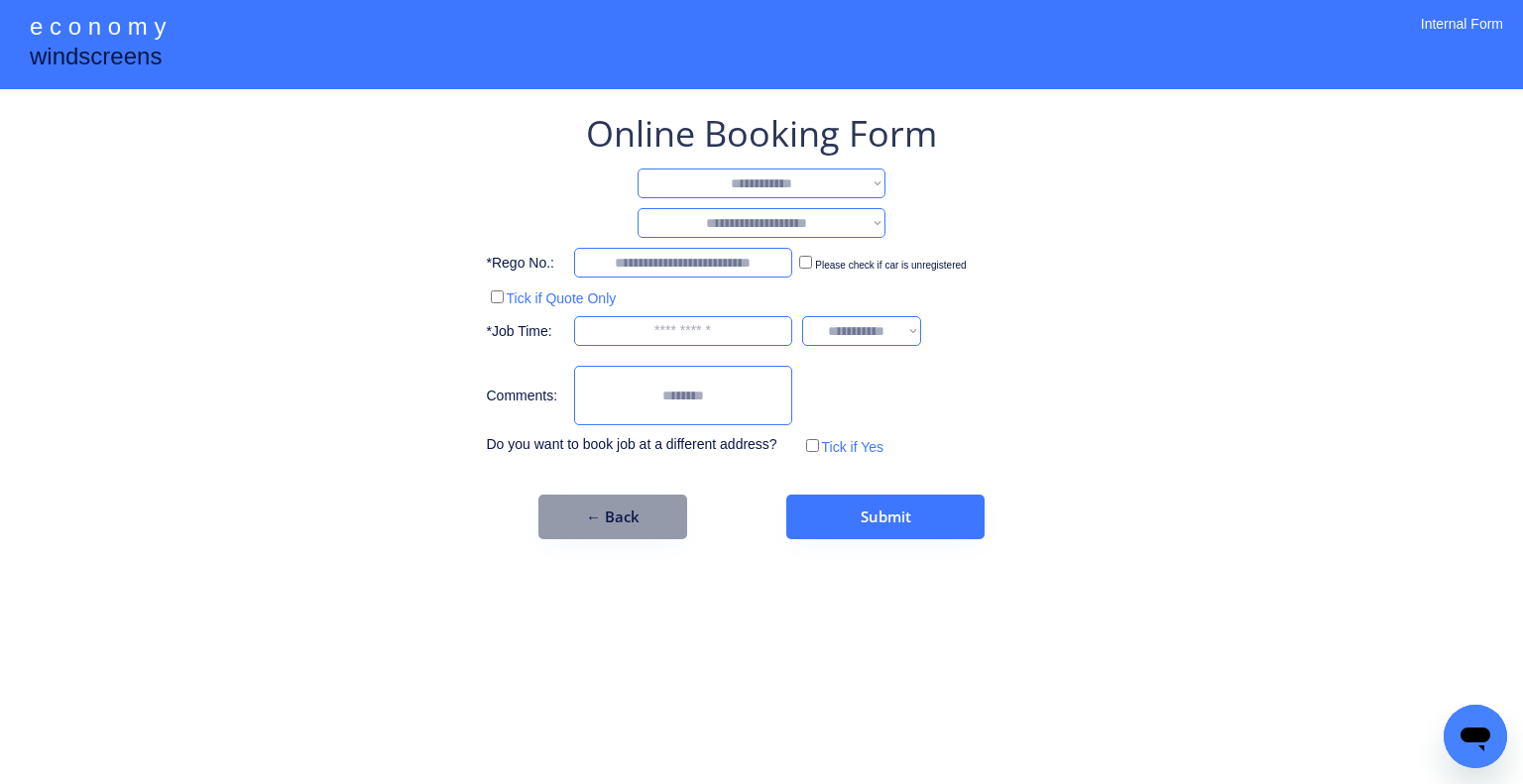 click on "**********" at bounding box center (762, 183) 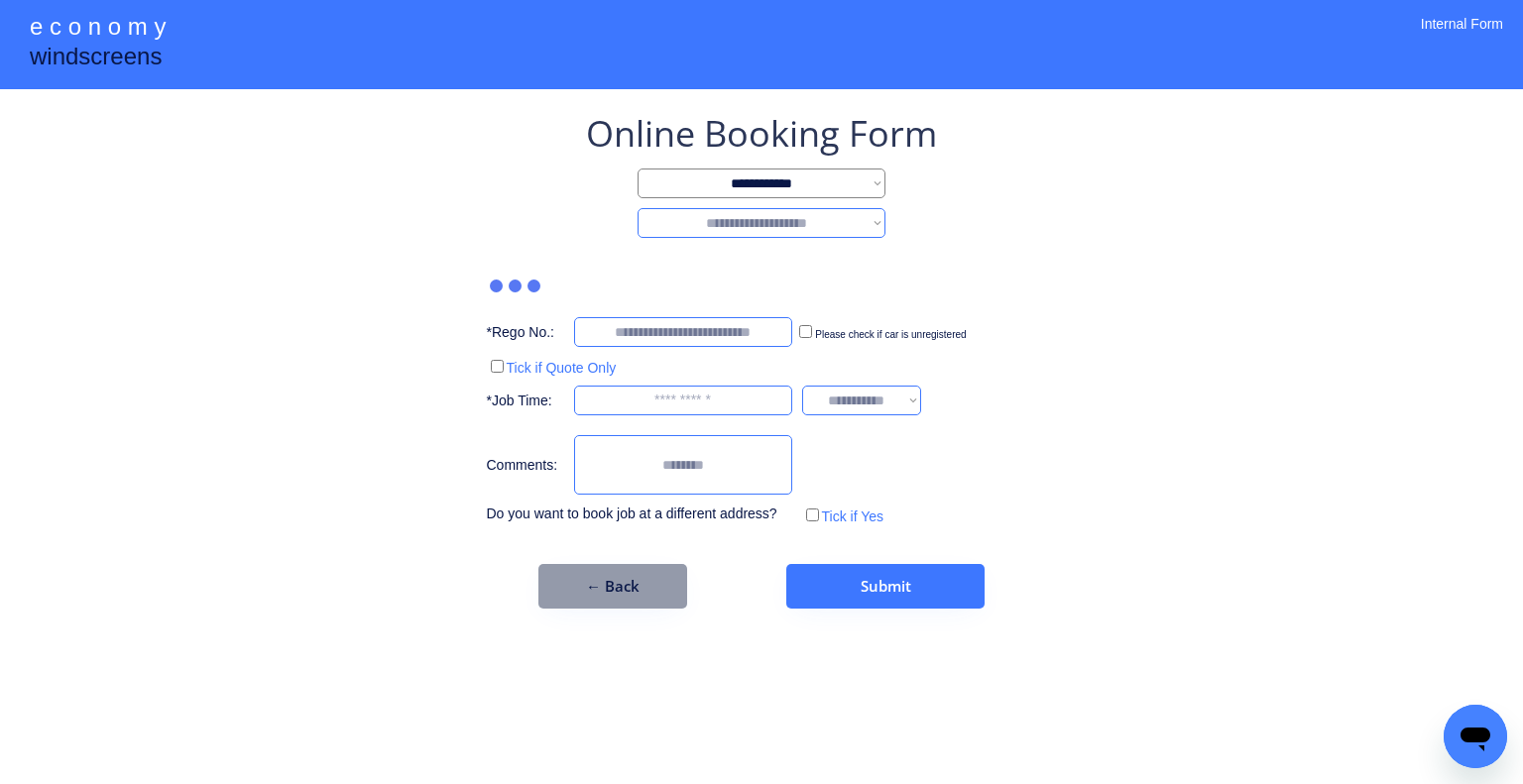 click on "**********" at bounding box center [762, 223] 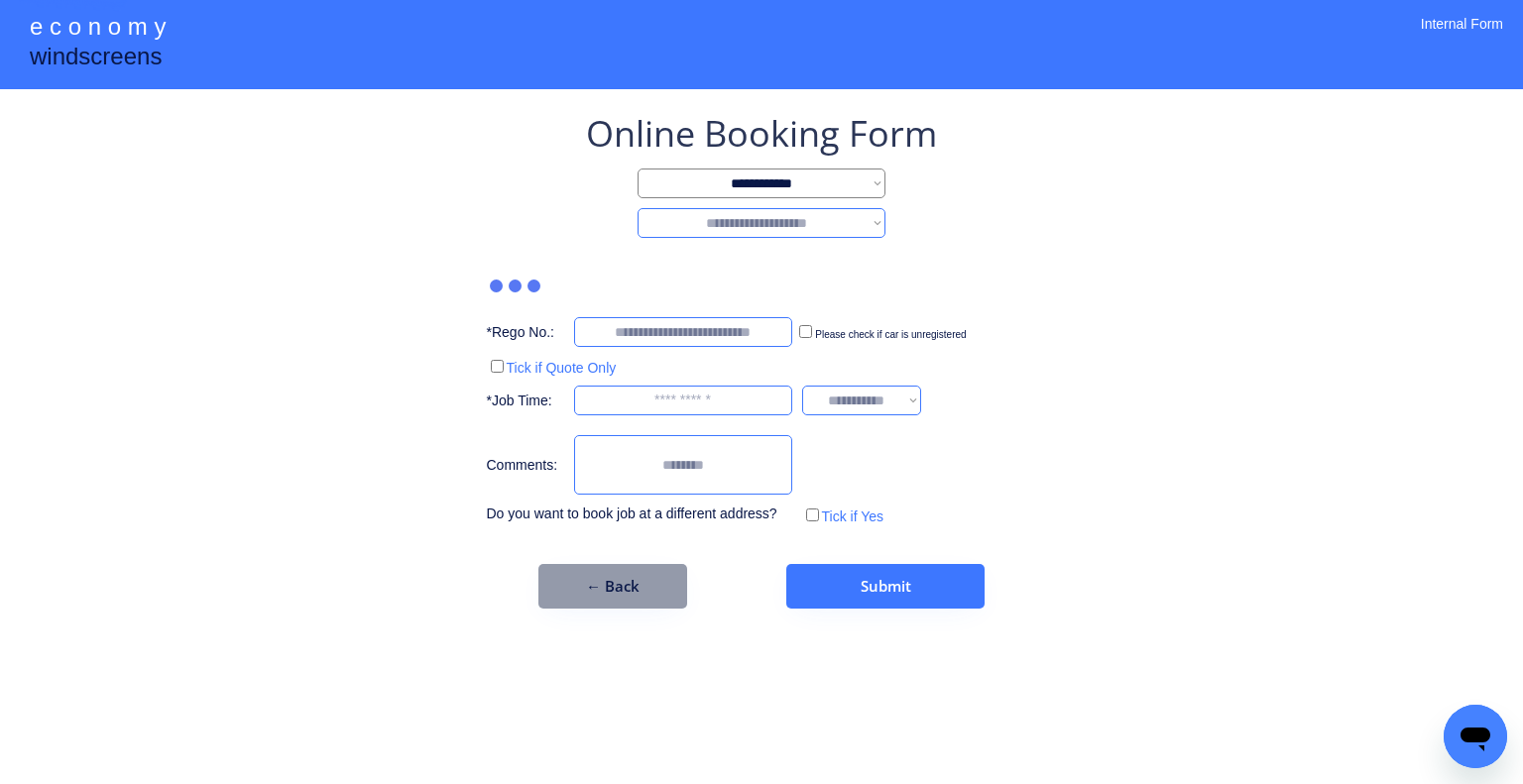 select on "********" 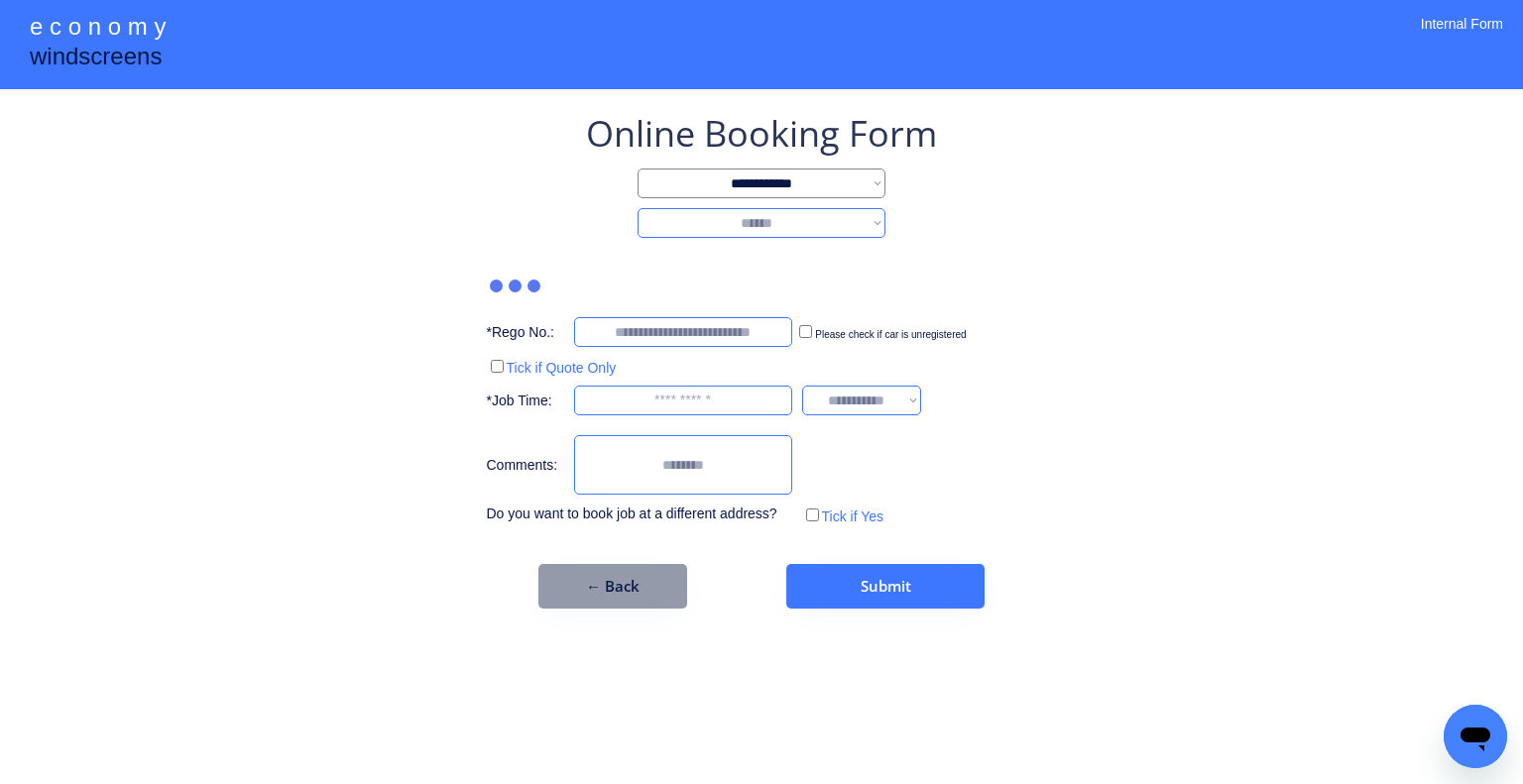 click on "**********" at bounding box center [762, 223] 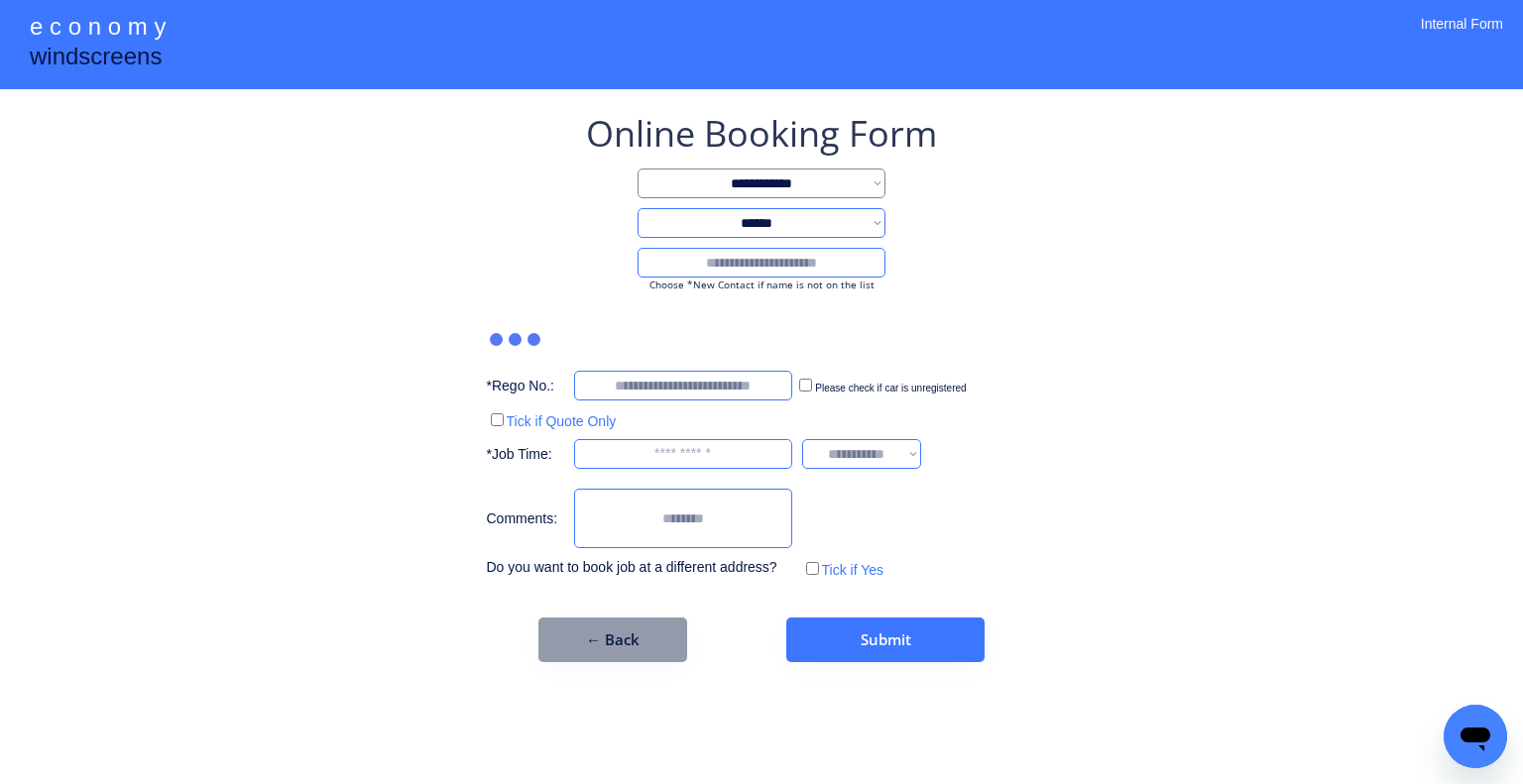 click at bounding box center (762, 263) 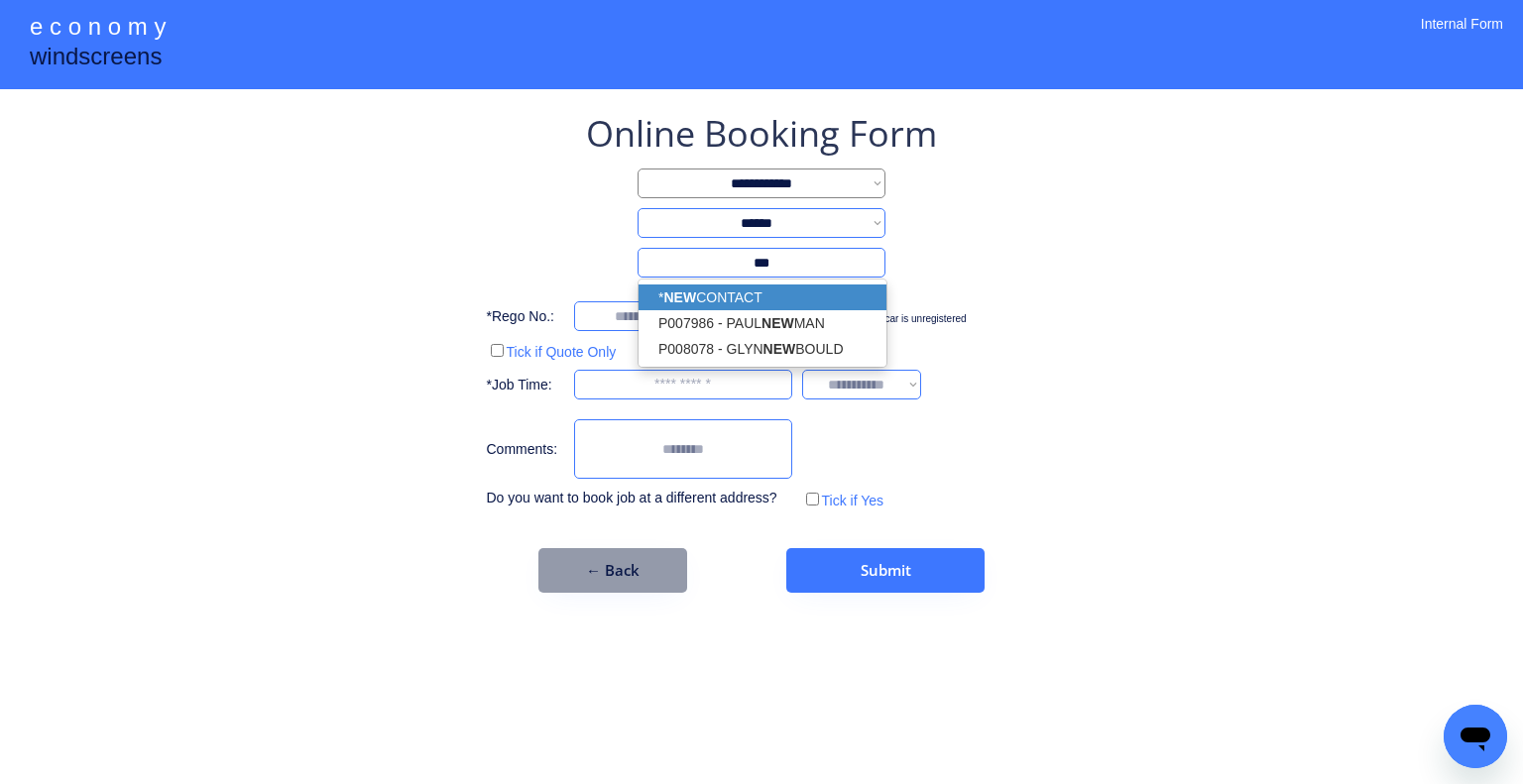 drag, startPoint x: 810, startPoint y: 289, endPoint x: 762, endPoint y: 180, distance: 119.1008 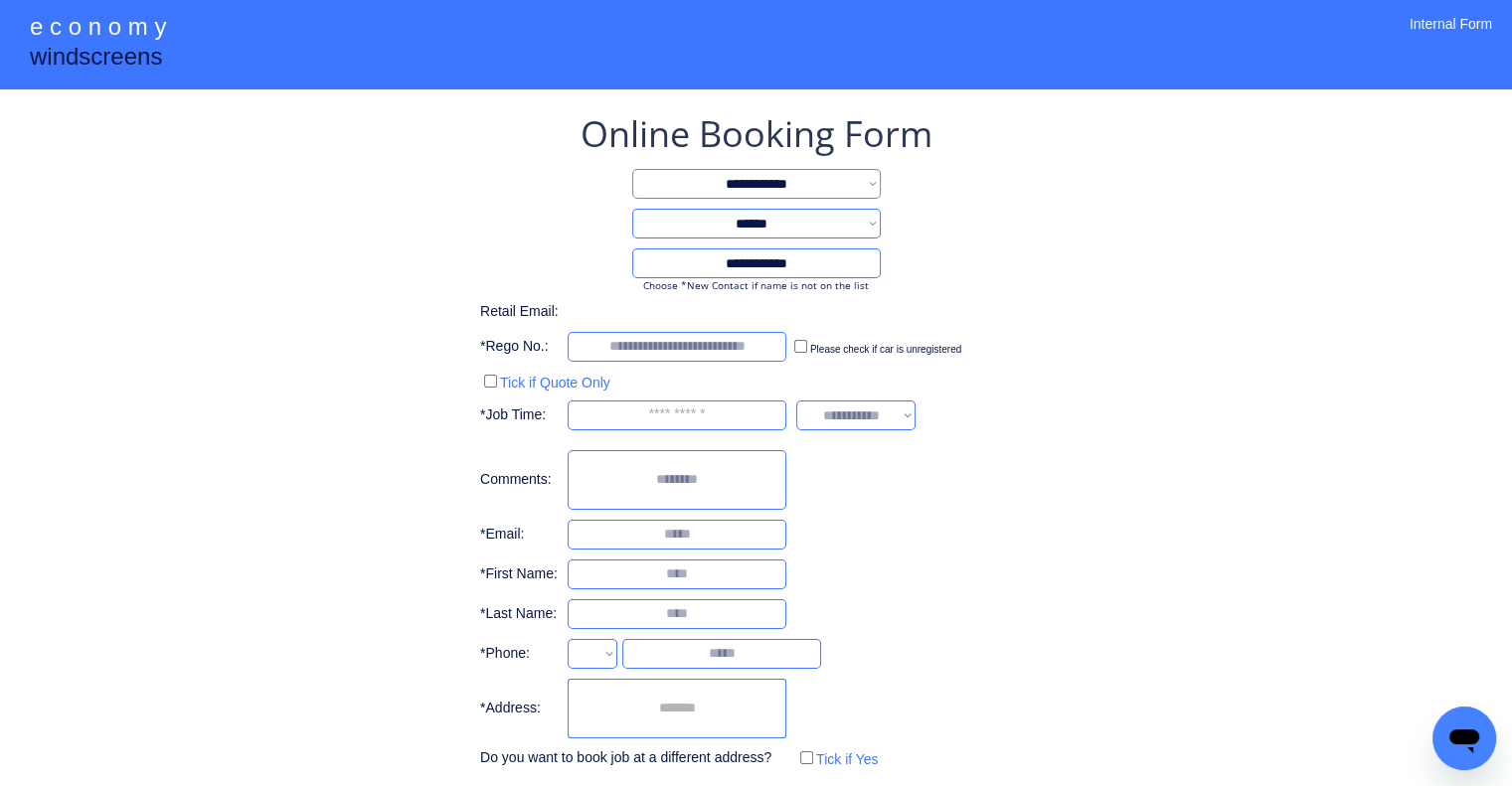 type on "**********" 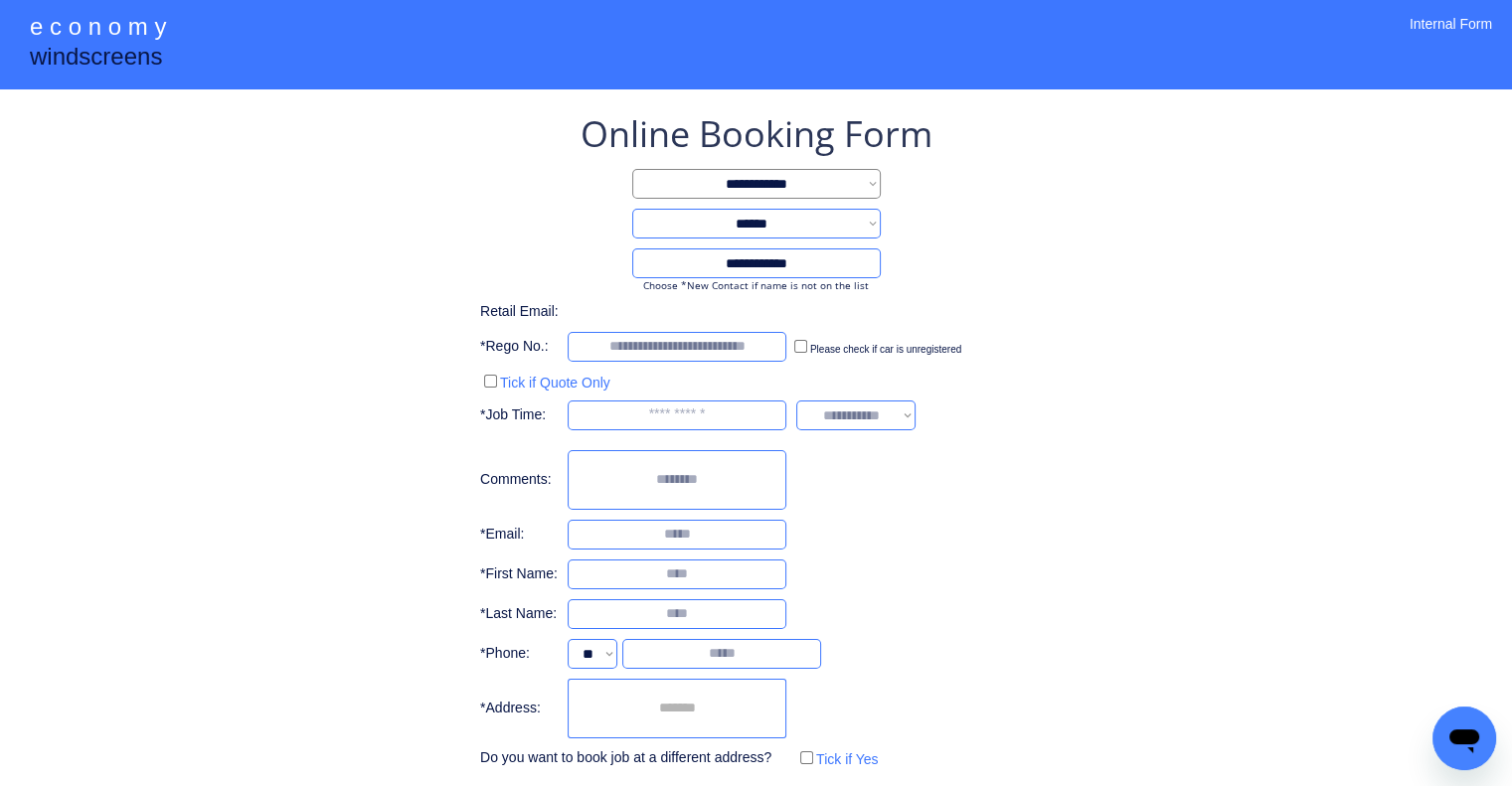 click at bounding box center [677, 574] 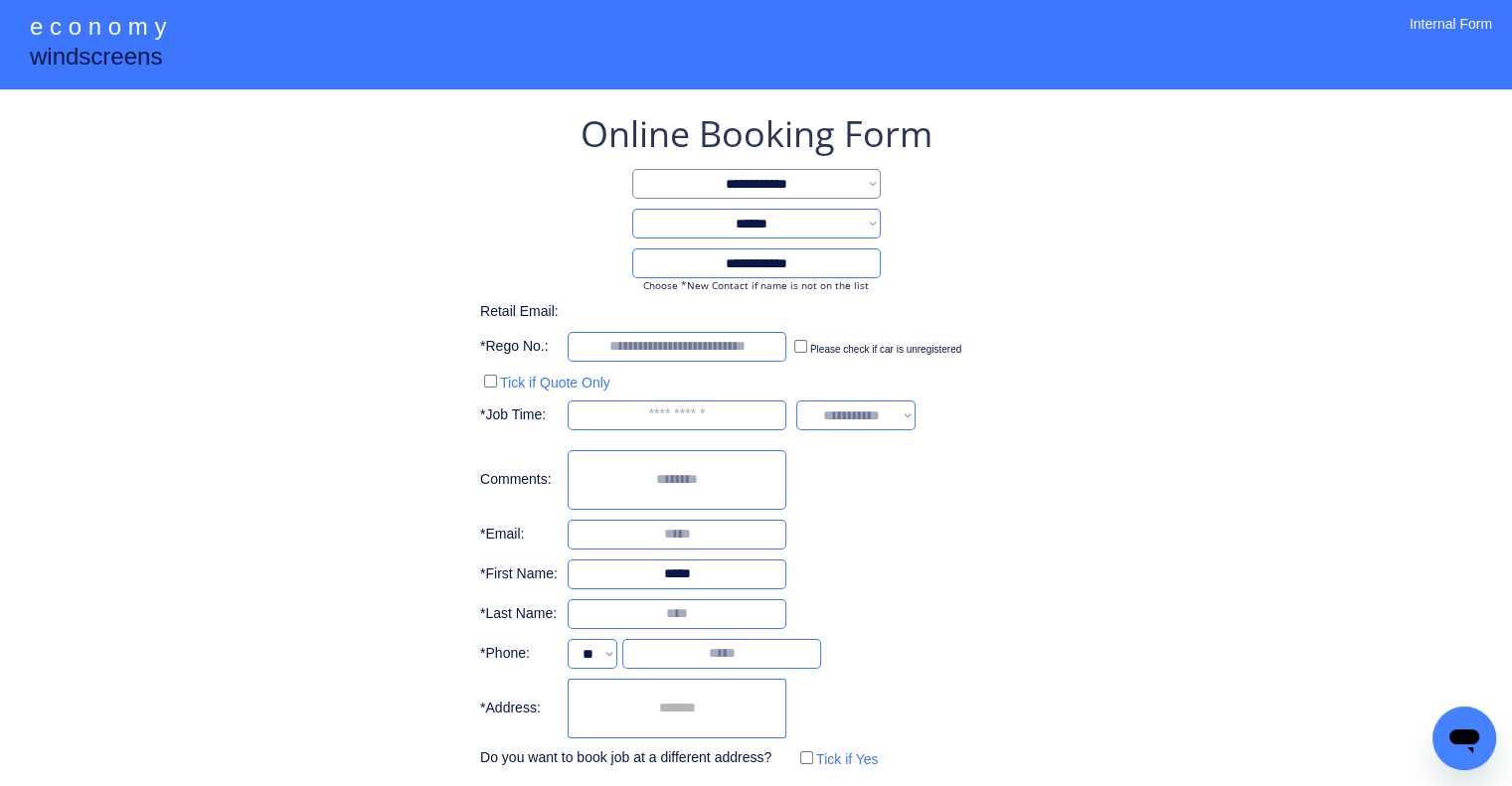 type on "*****" 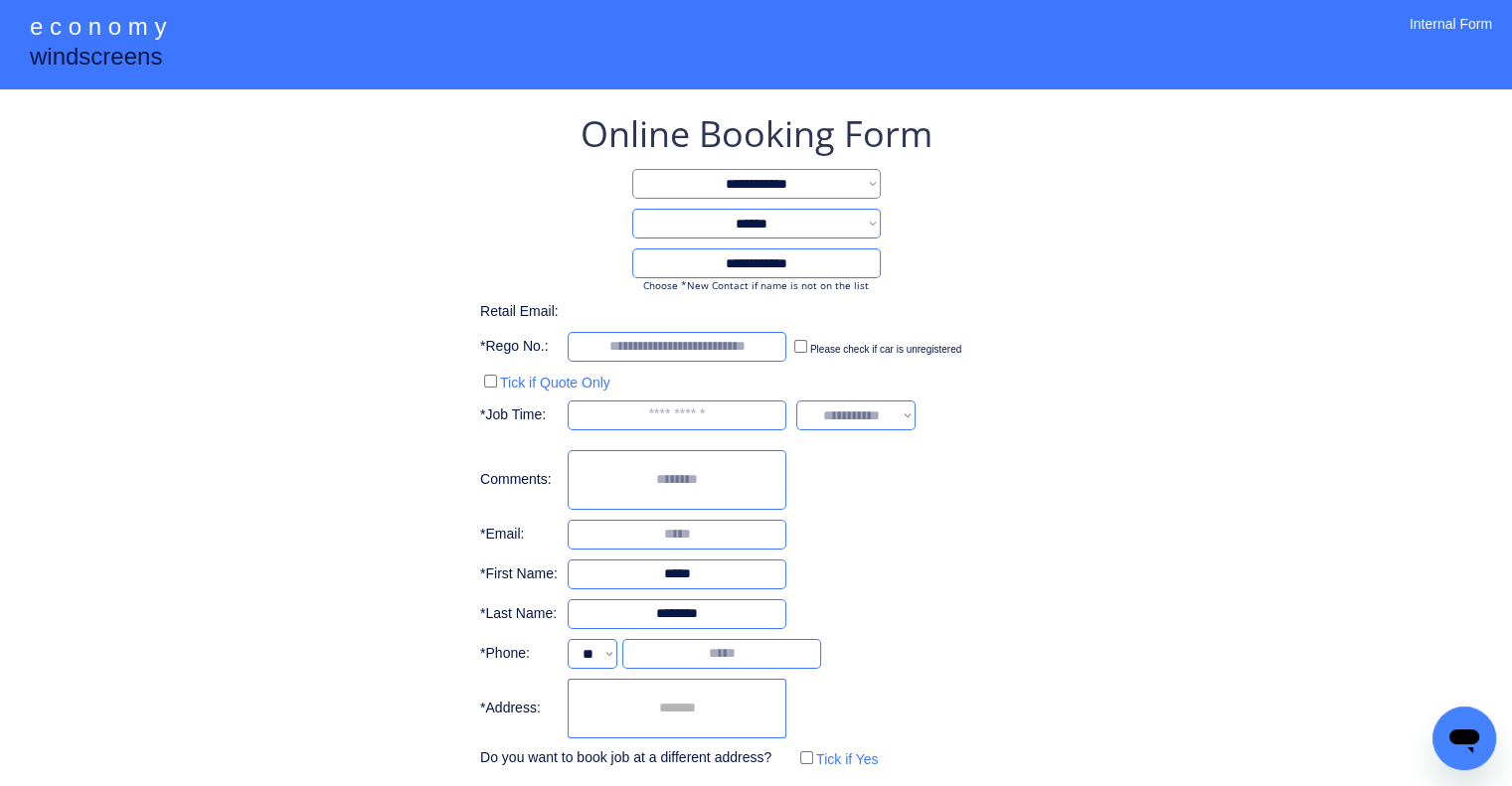 type on "********" 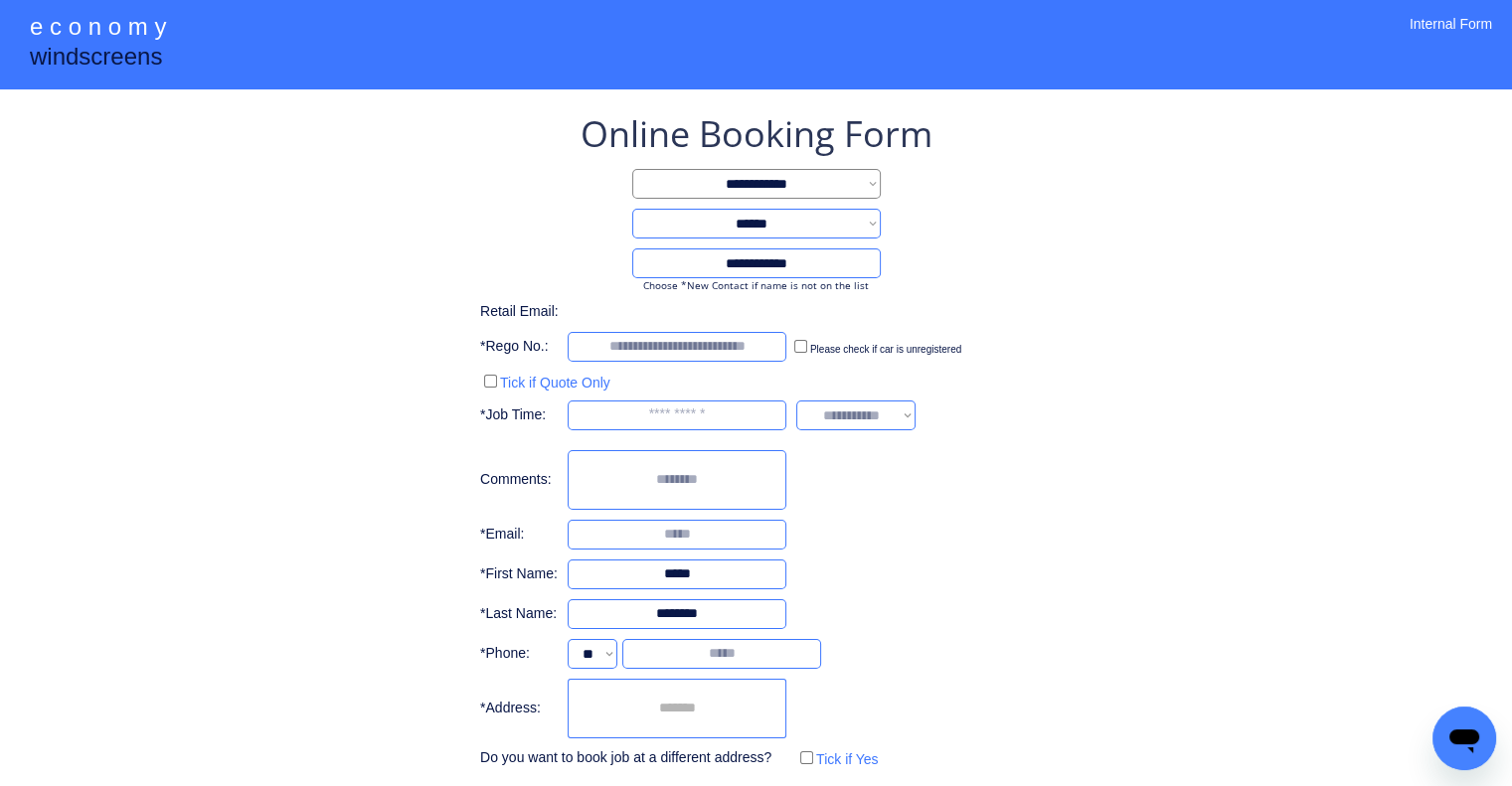click at bounding box center [677, 535] 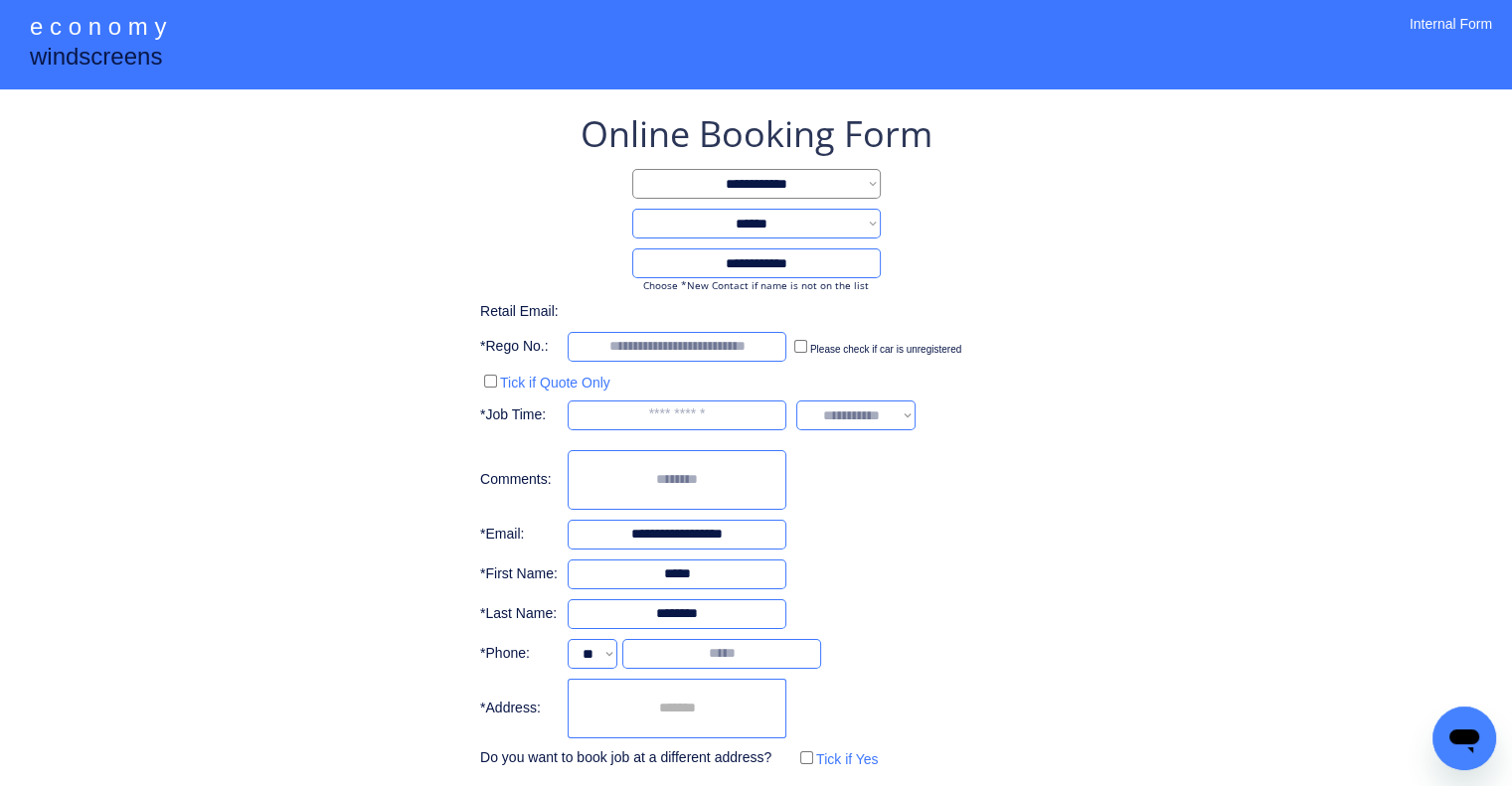 type on "**********" 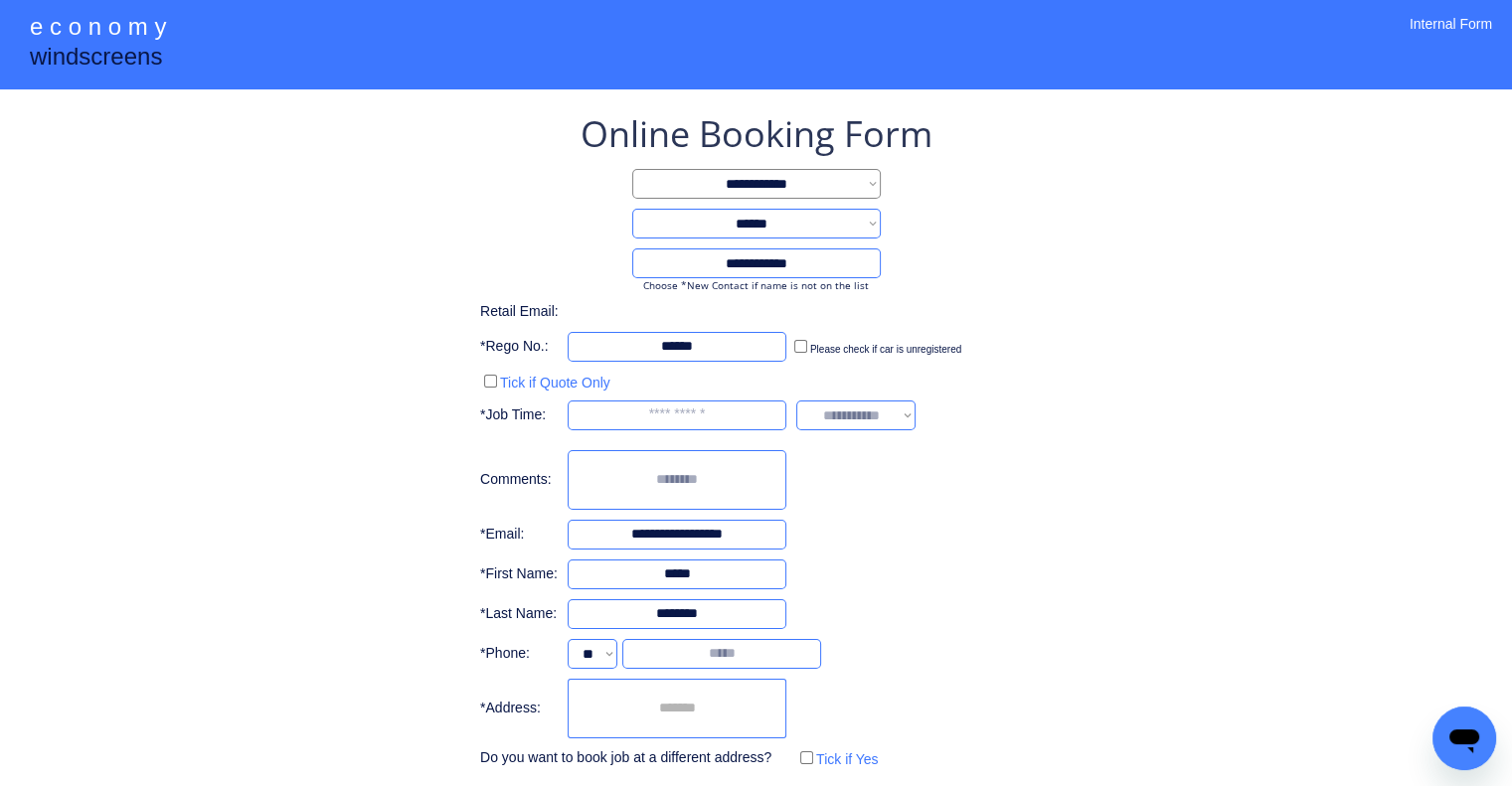 type on "******" 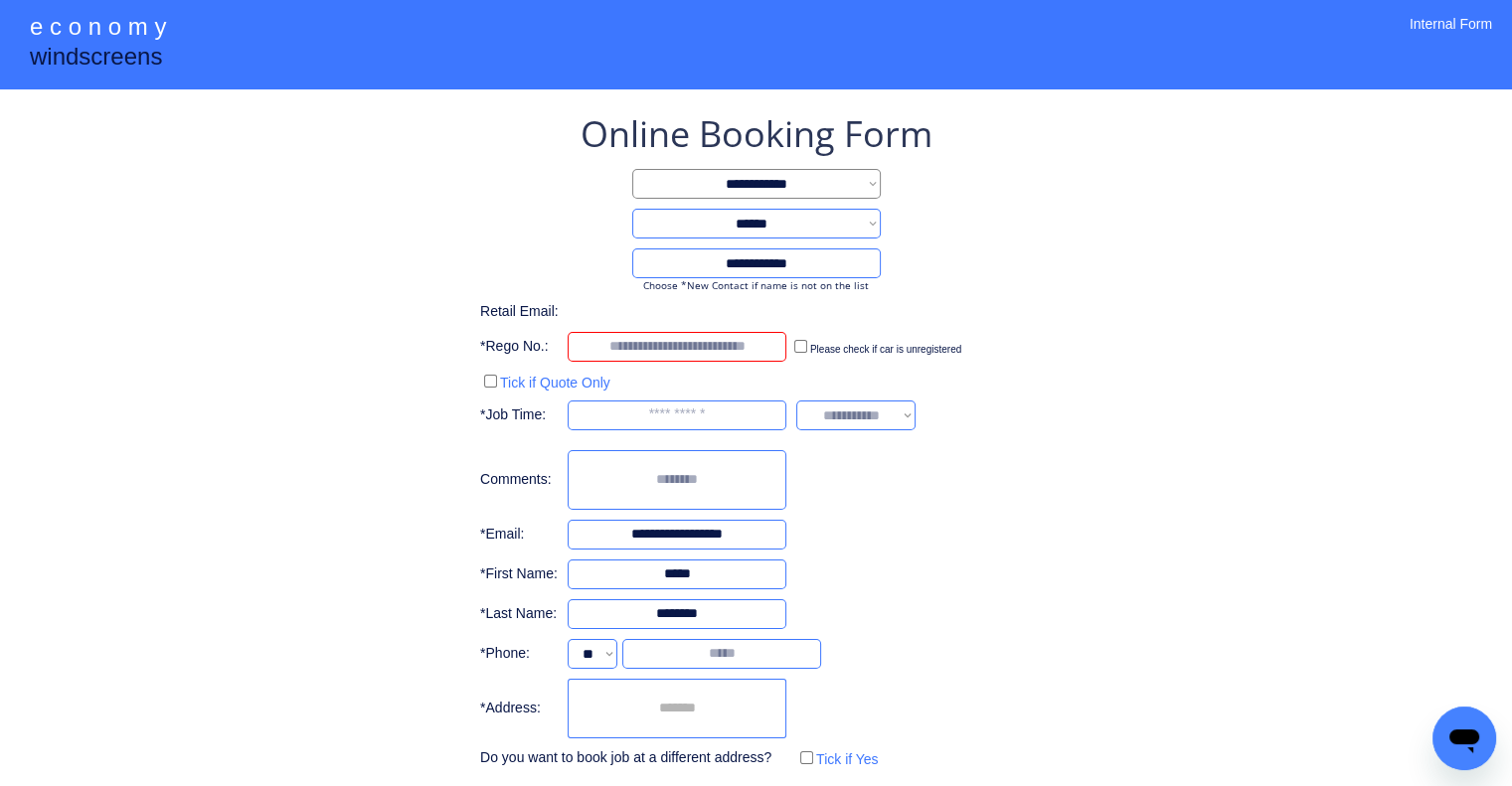 type 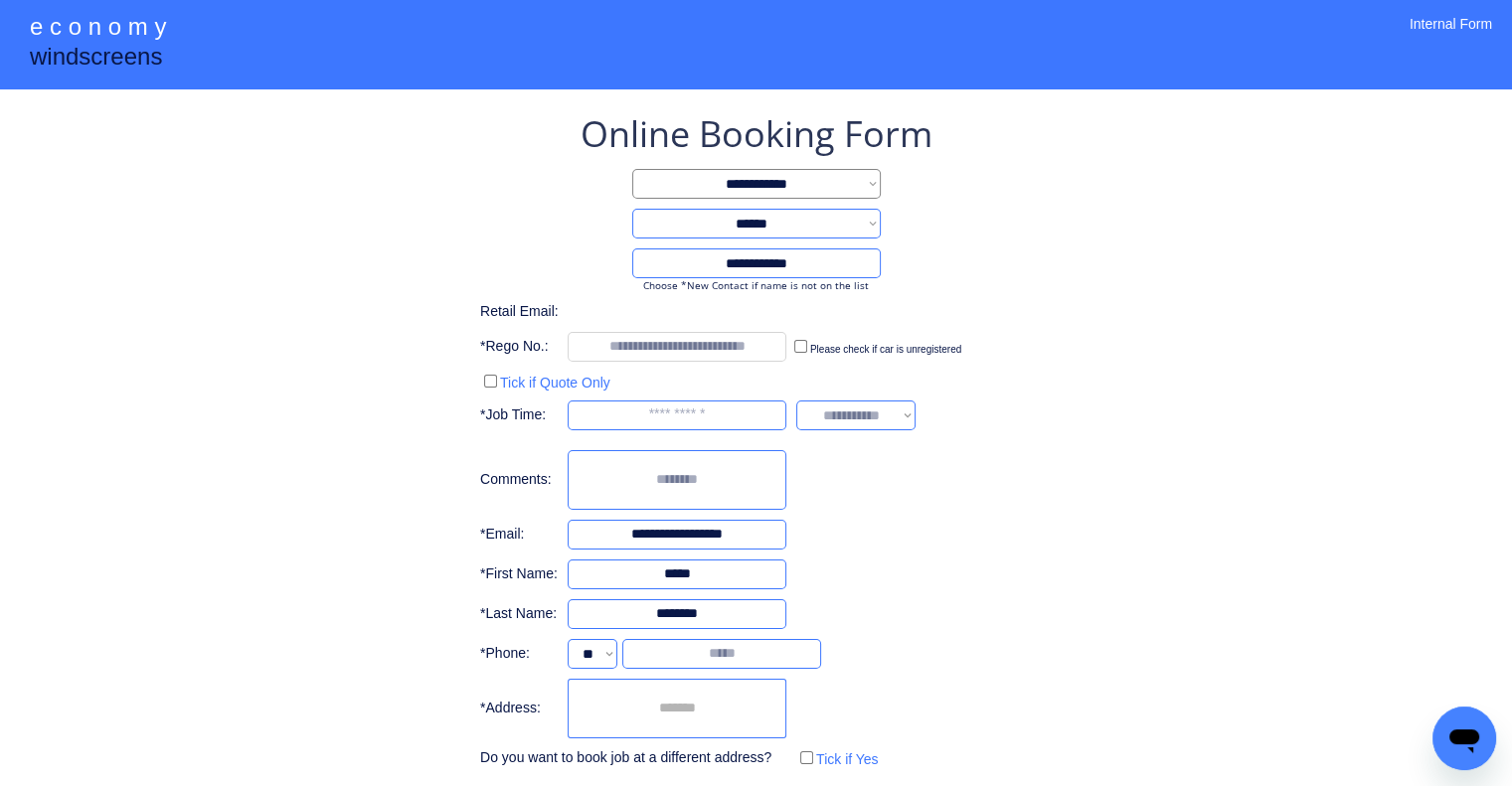 click on "**********" at bounding box center (756, 481) 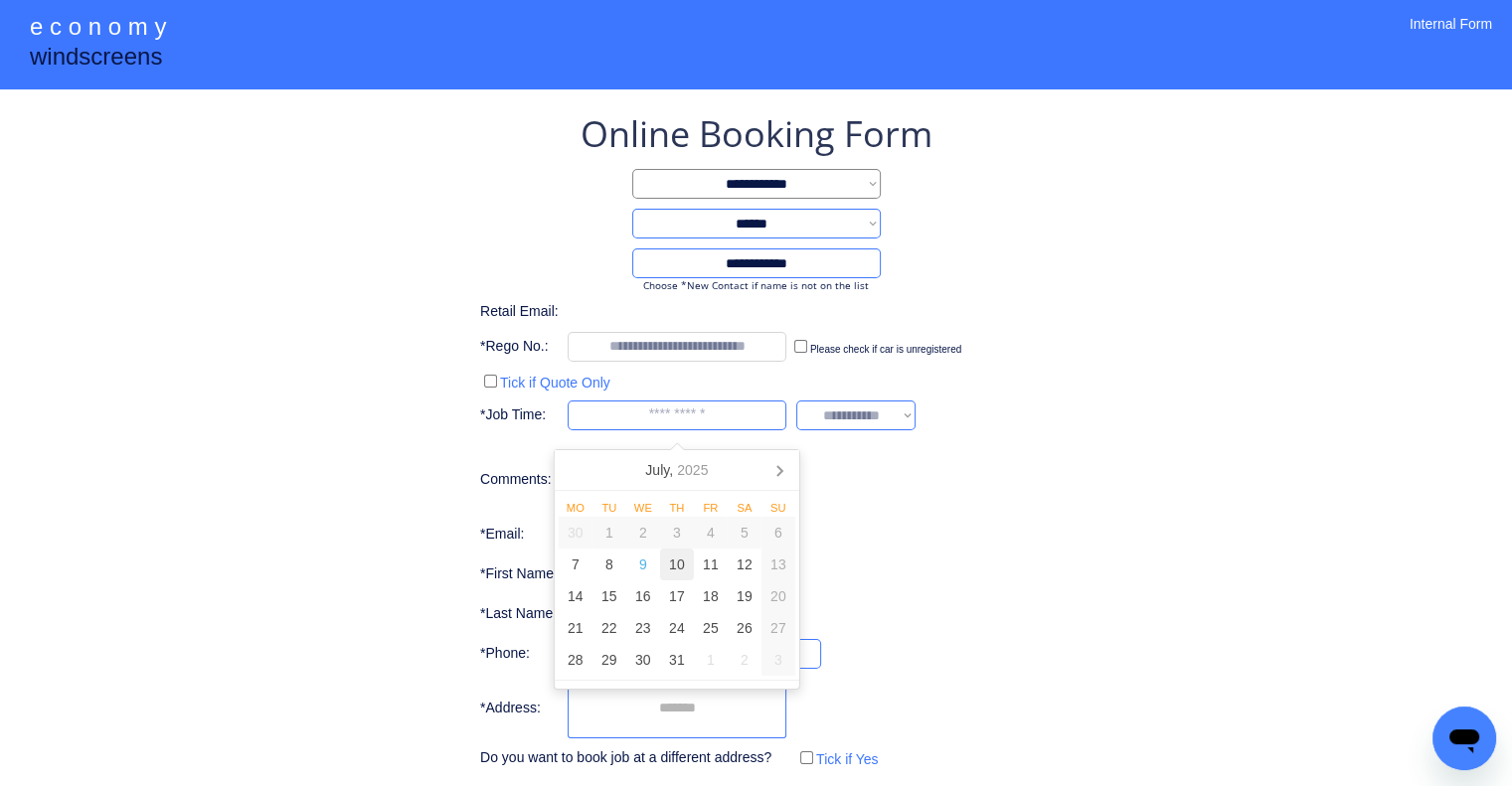 drag, startPoint x: 680, startPoint y: 562, endPoint x: 1046, endPoint y: 481, distance: 374.856 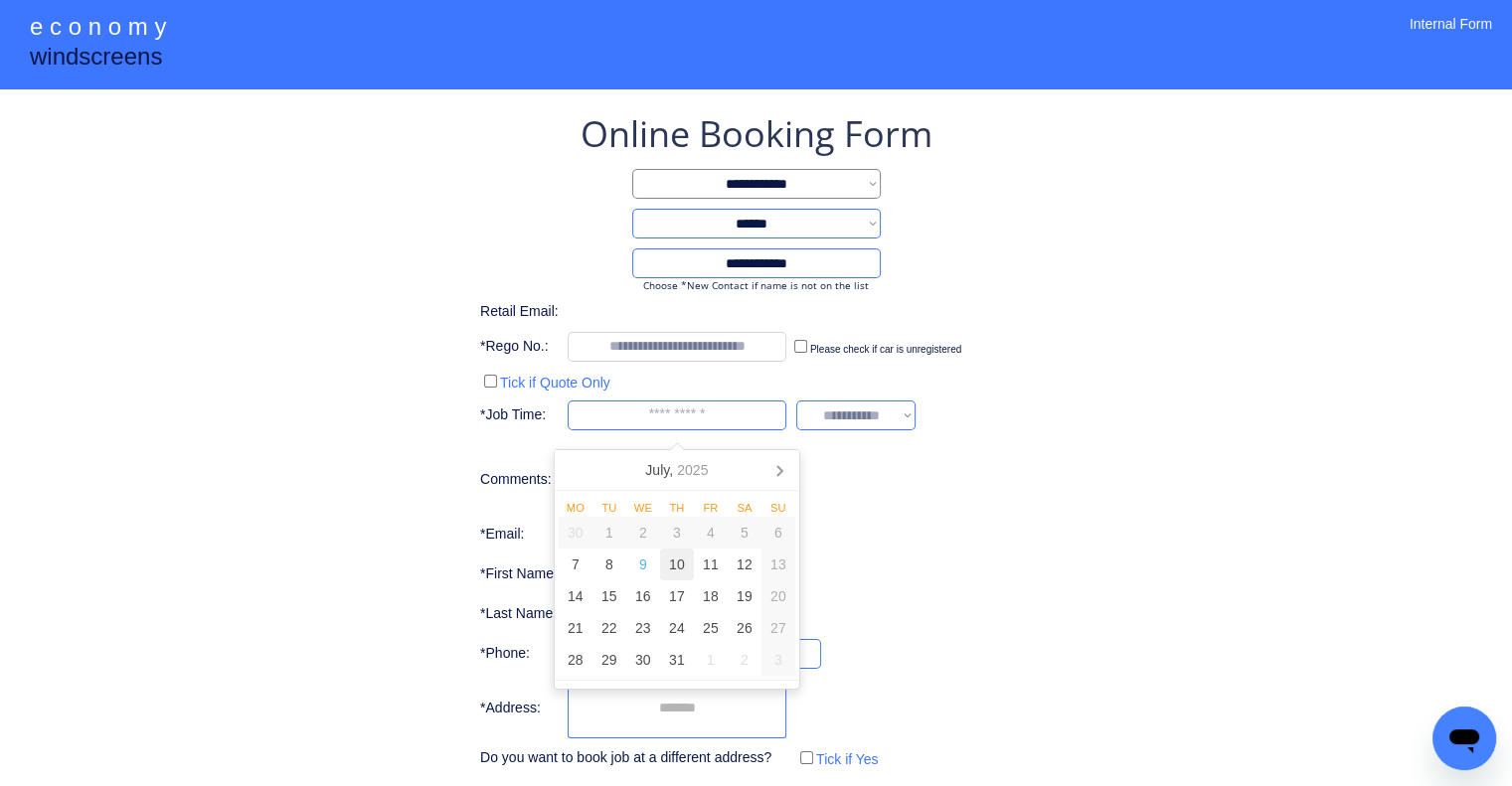 click on "10" at bounding box center (677, 564) 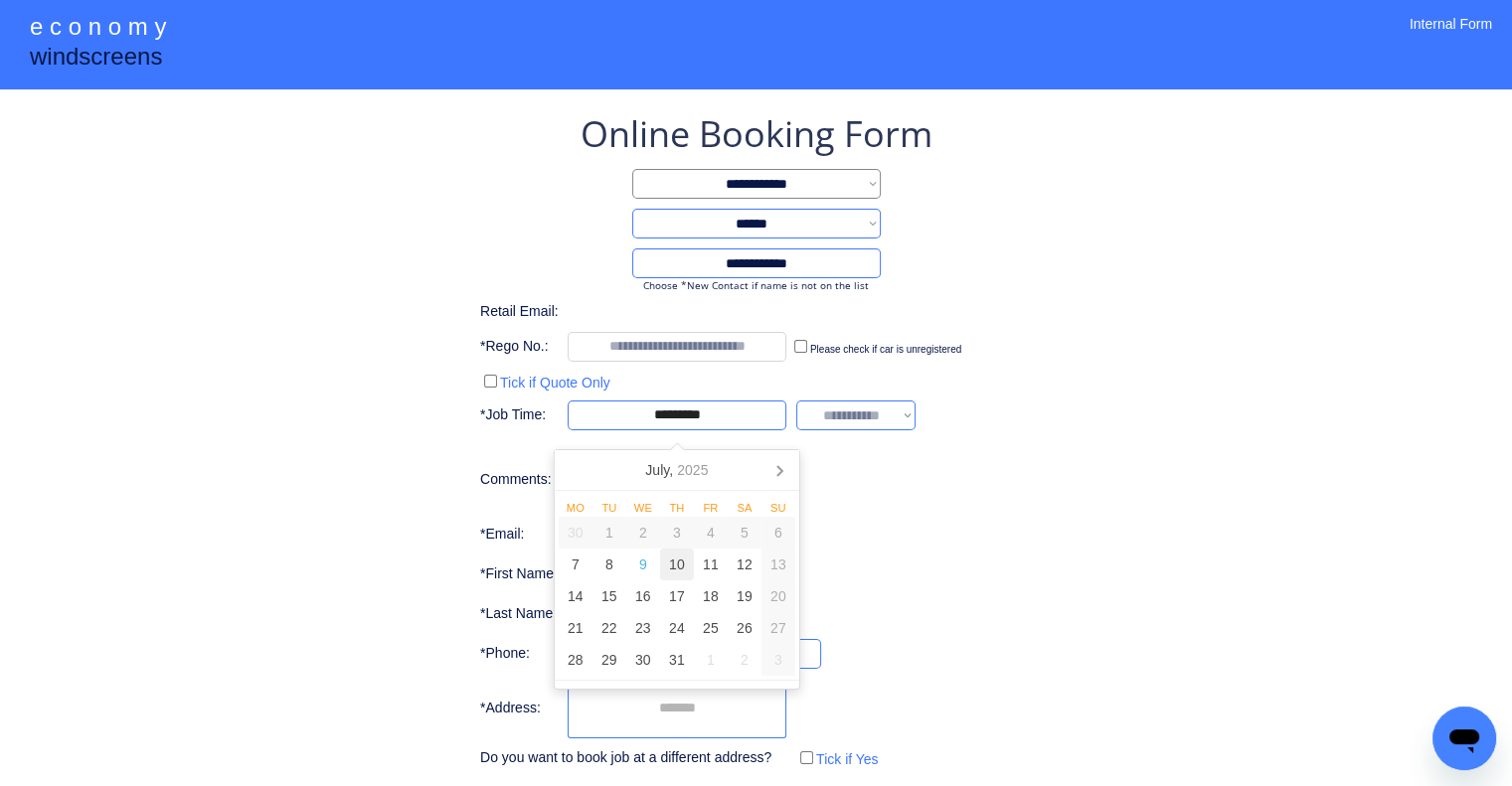 click on "**********" at bounding box center [756, 441] 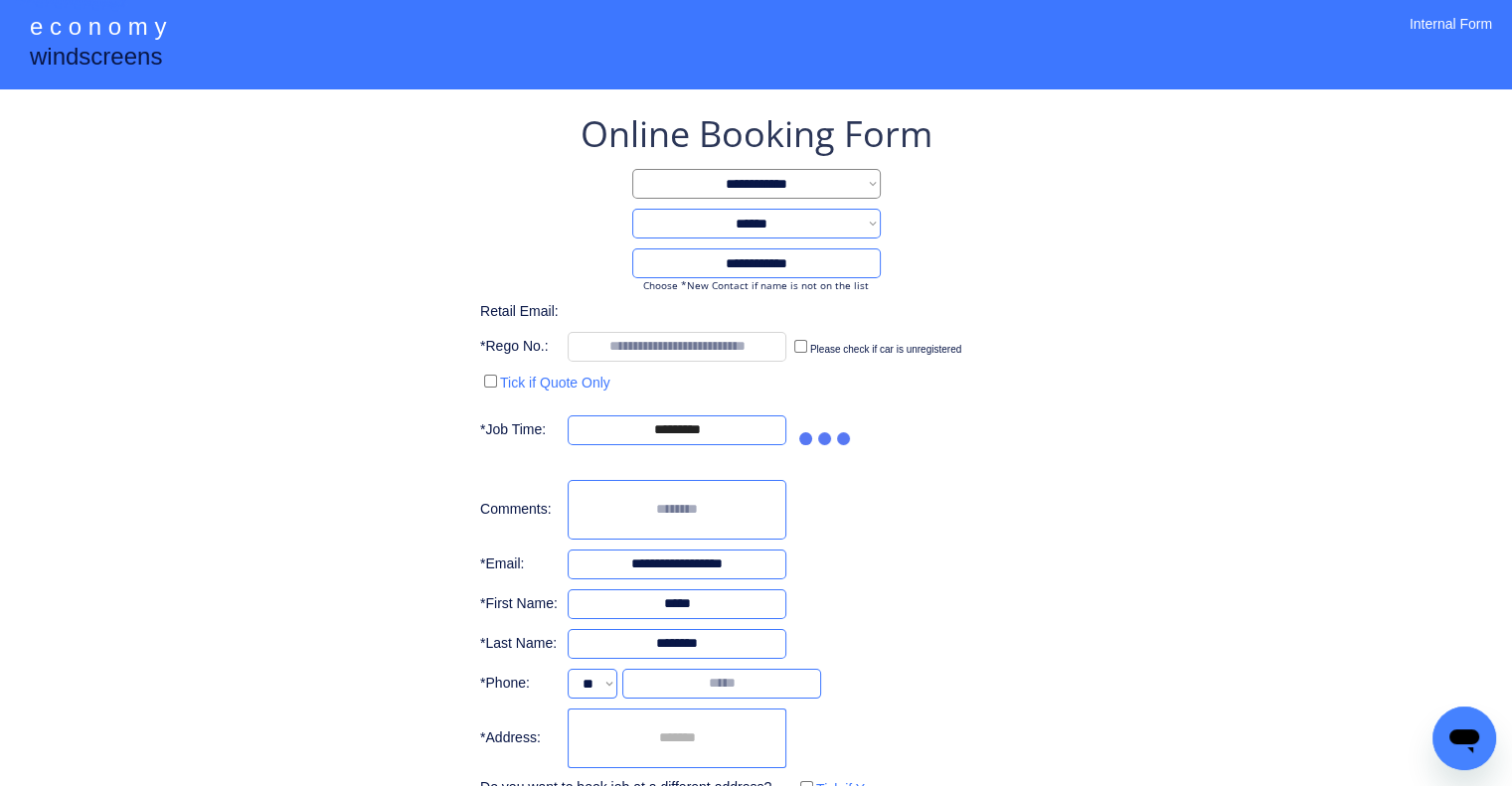 click on "**********" at bounding box center (756, 456) 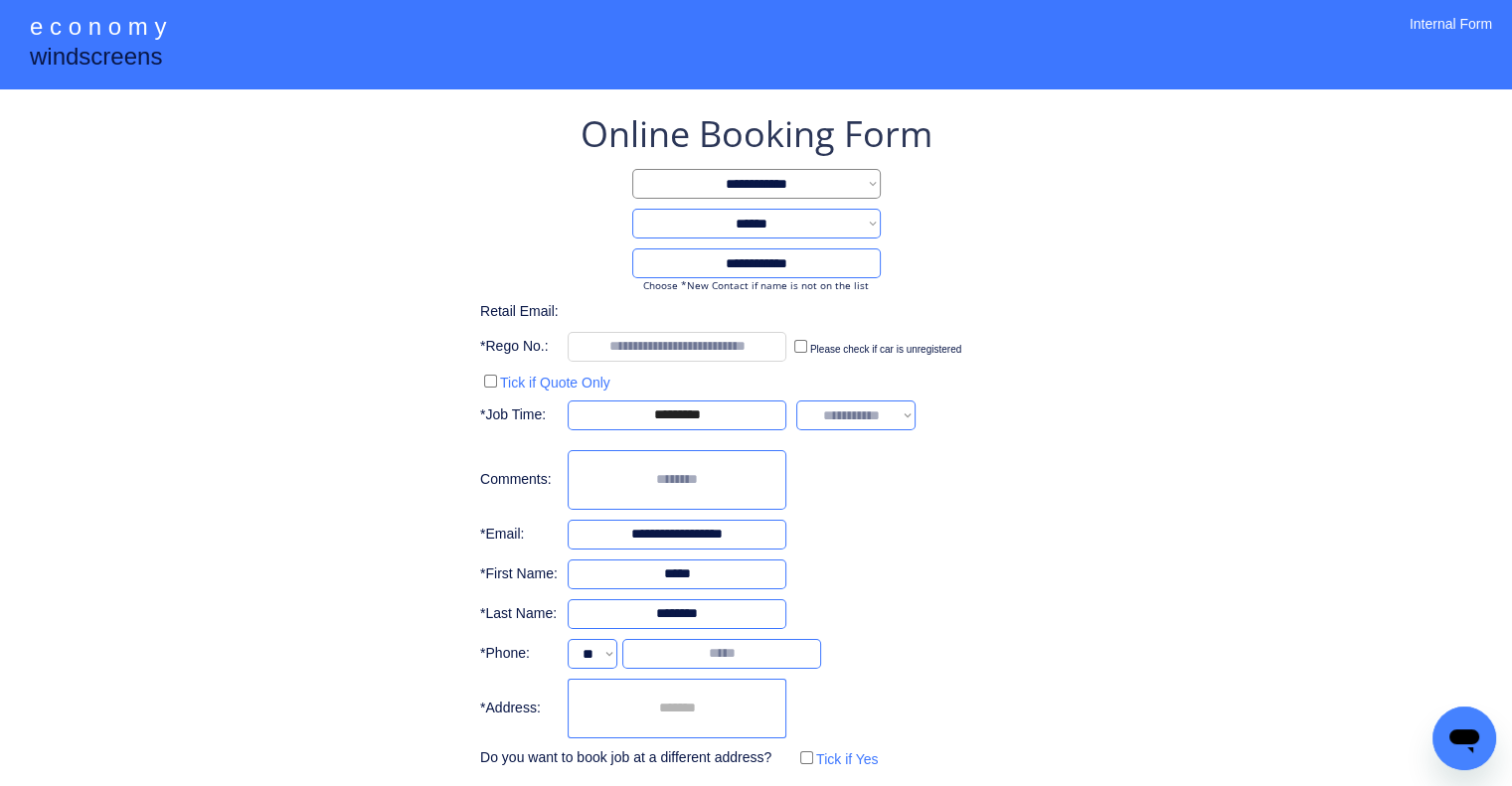 click on "**********" at bounding box center (856, 415) 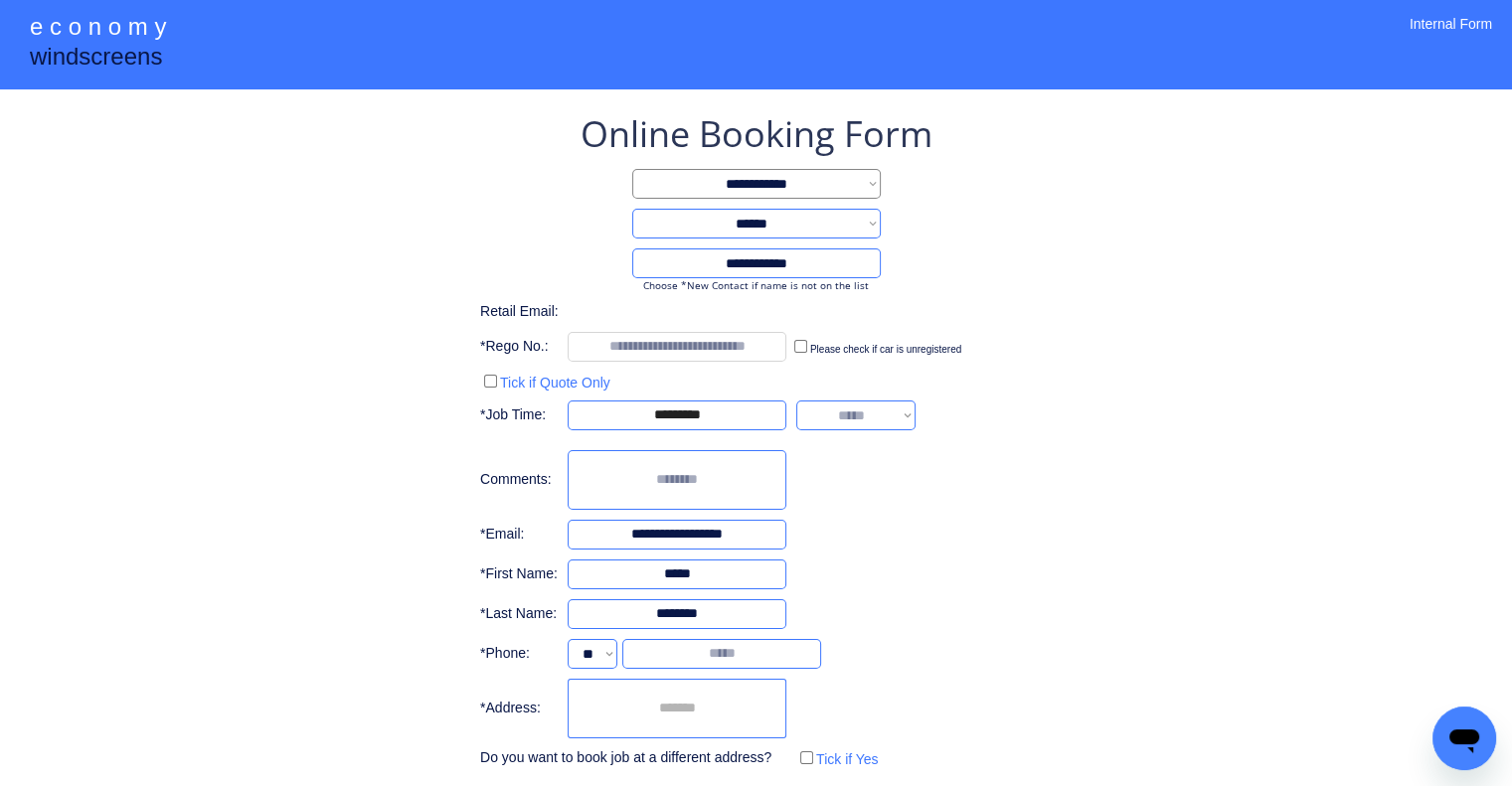 click on "**********" at bounding box center (856, 415) 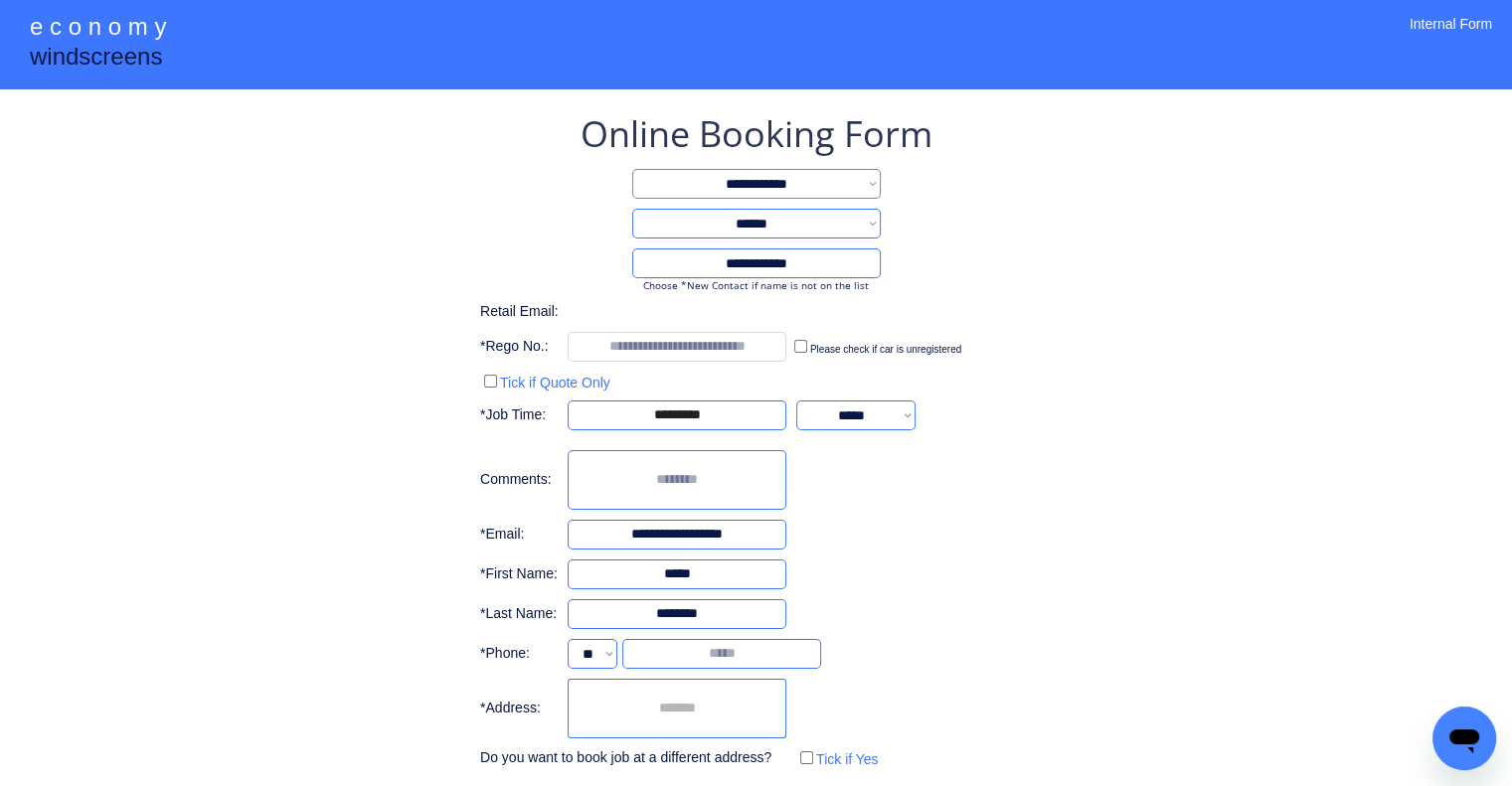 click on "**********" at bounding box center (756, 481) 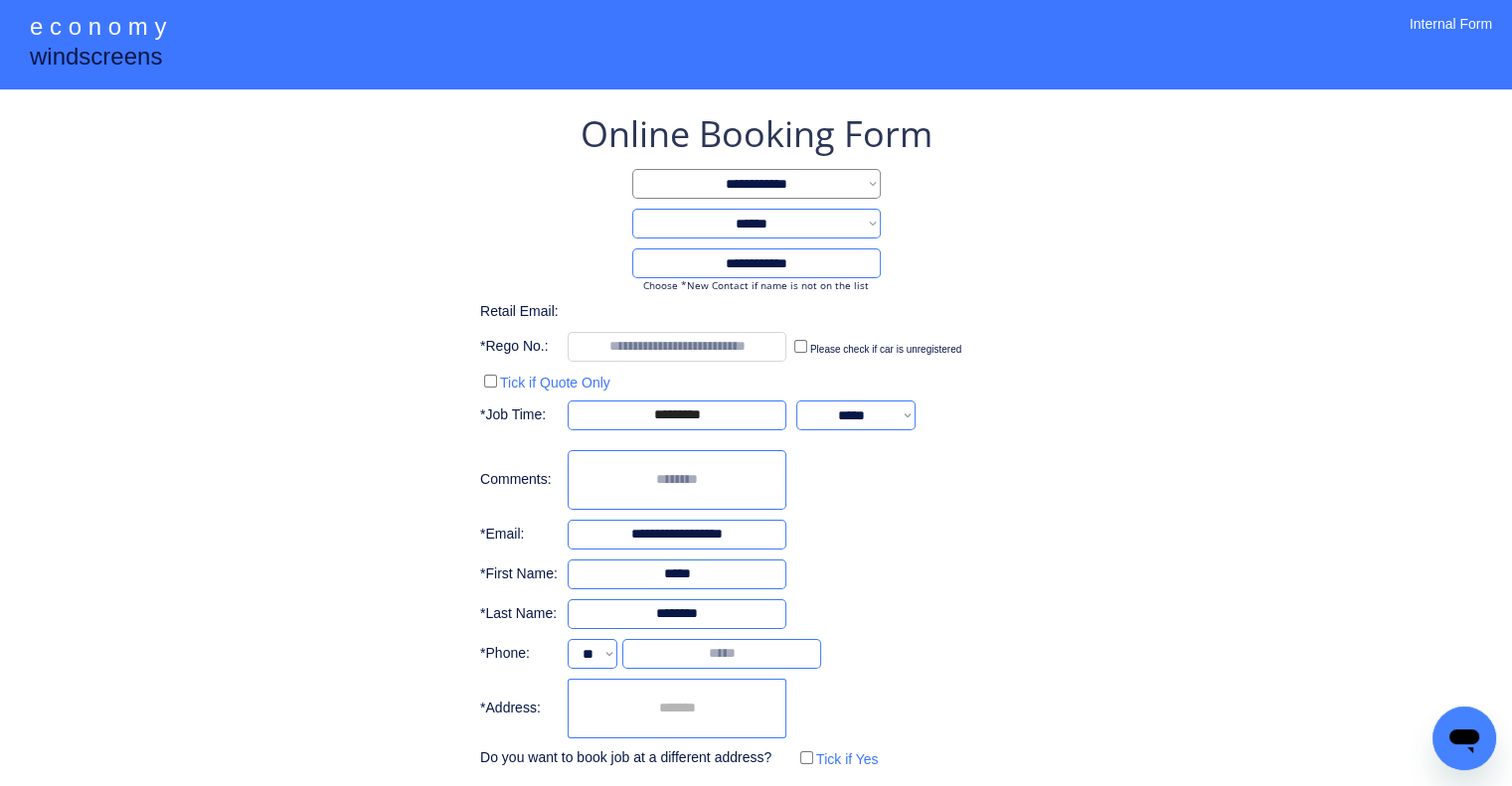 drag, startPoint x: 723, startPoint y: 648, endPoint x: 771, endPoint y: 619, distance: 56.0803 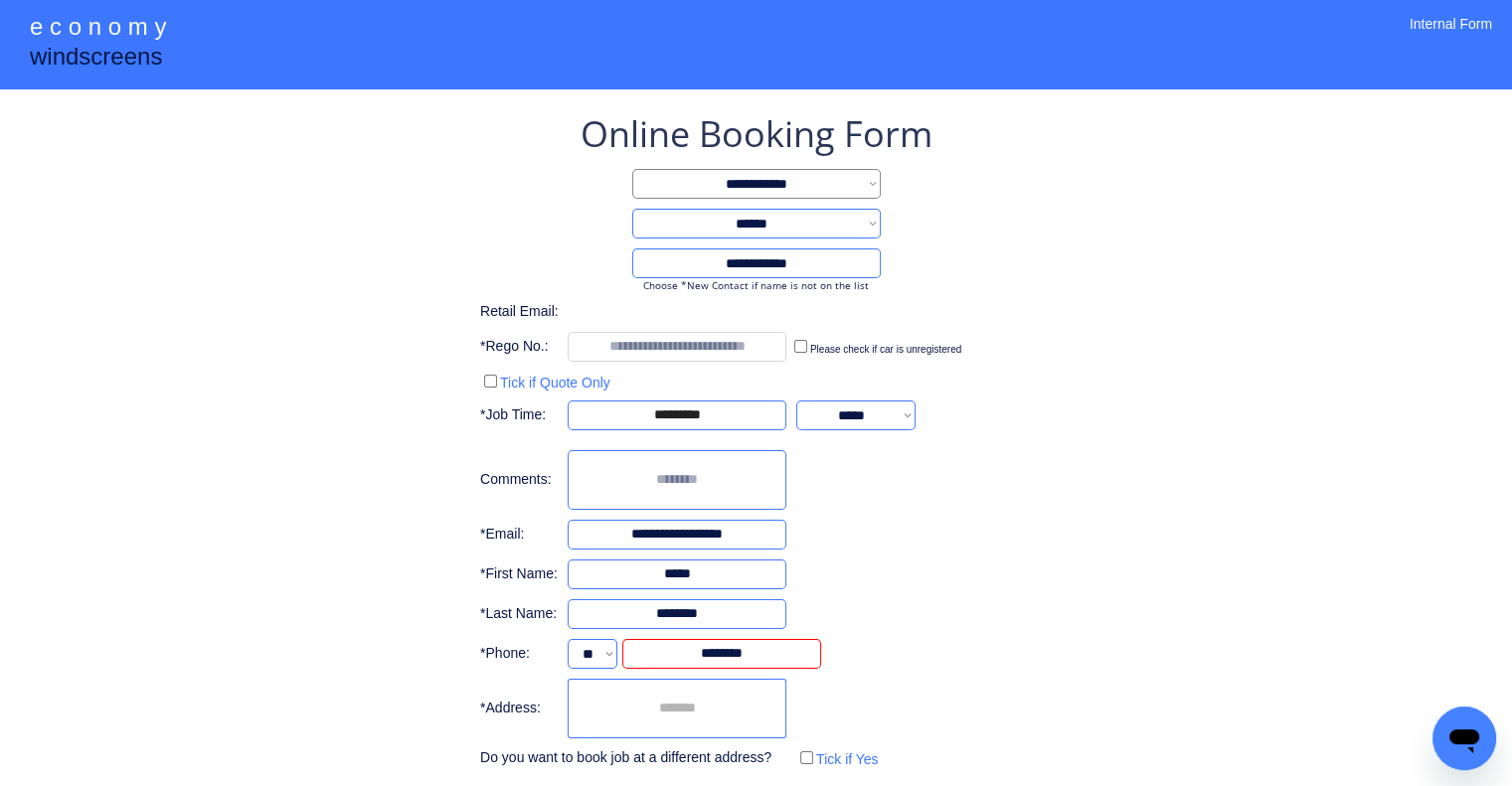 click on "**********" at bounding box center (756, 481) 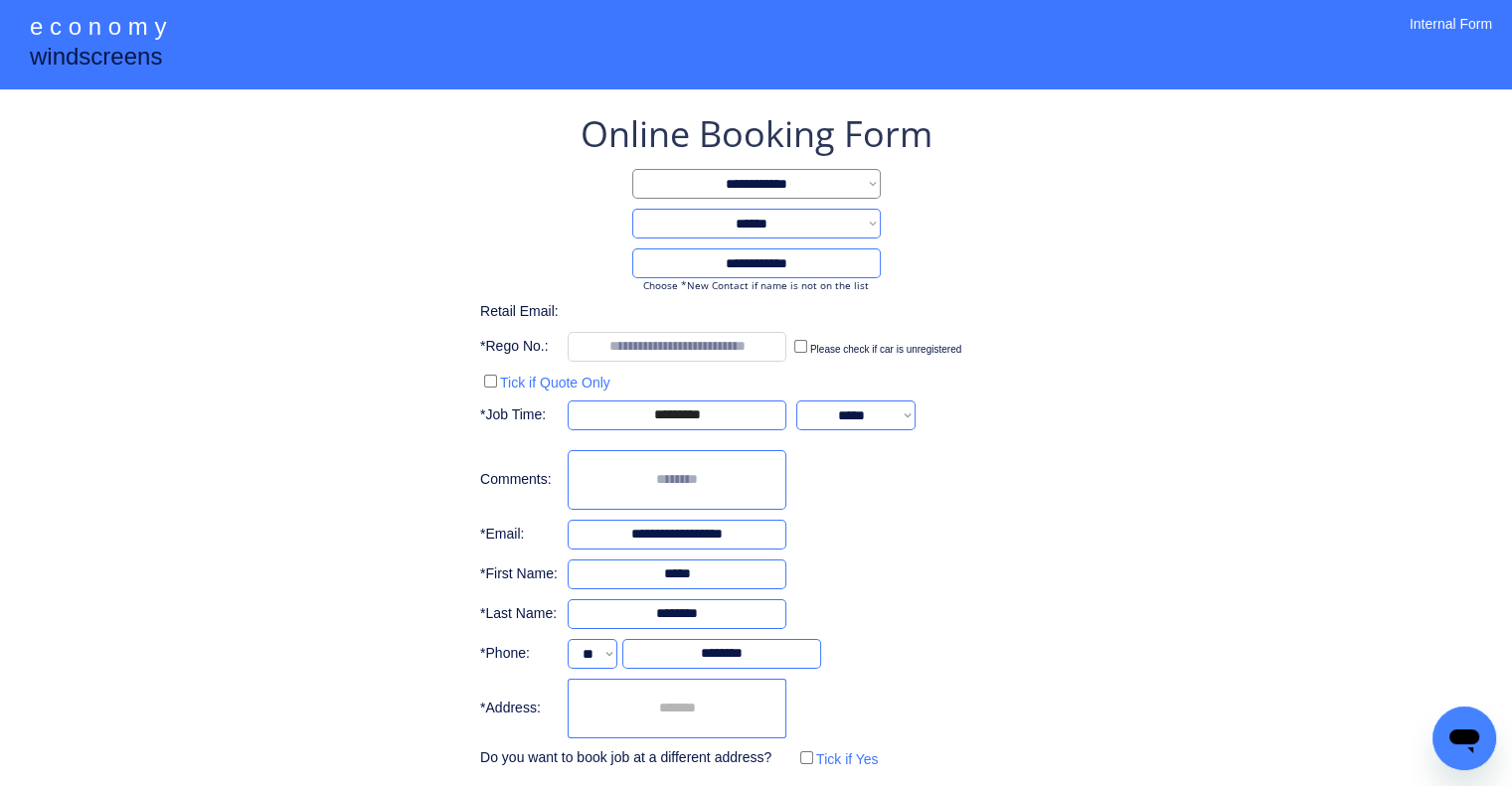 click on "**********" at bounding box center [756, 481] 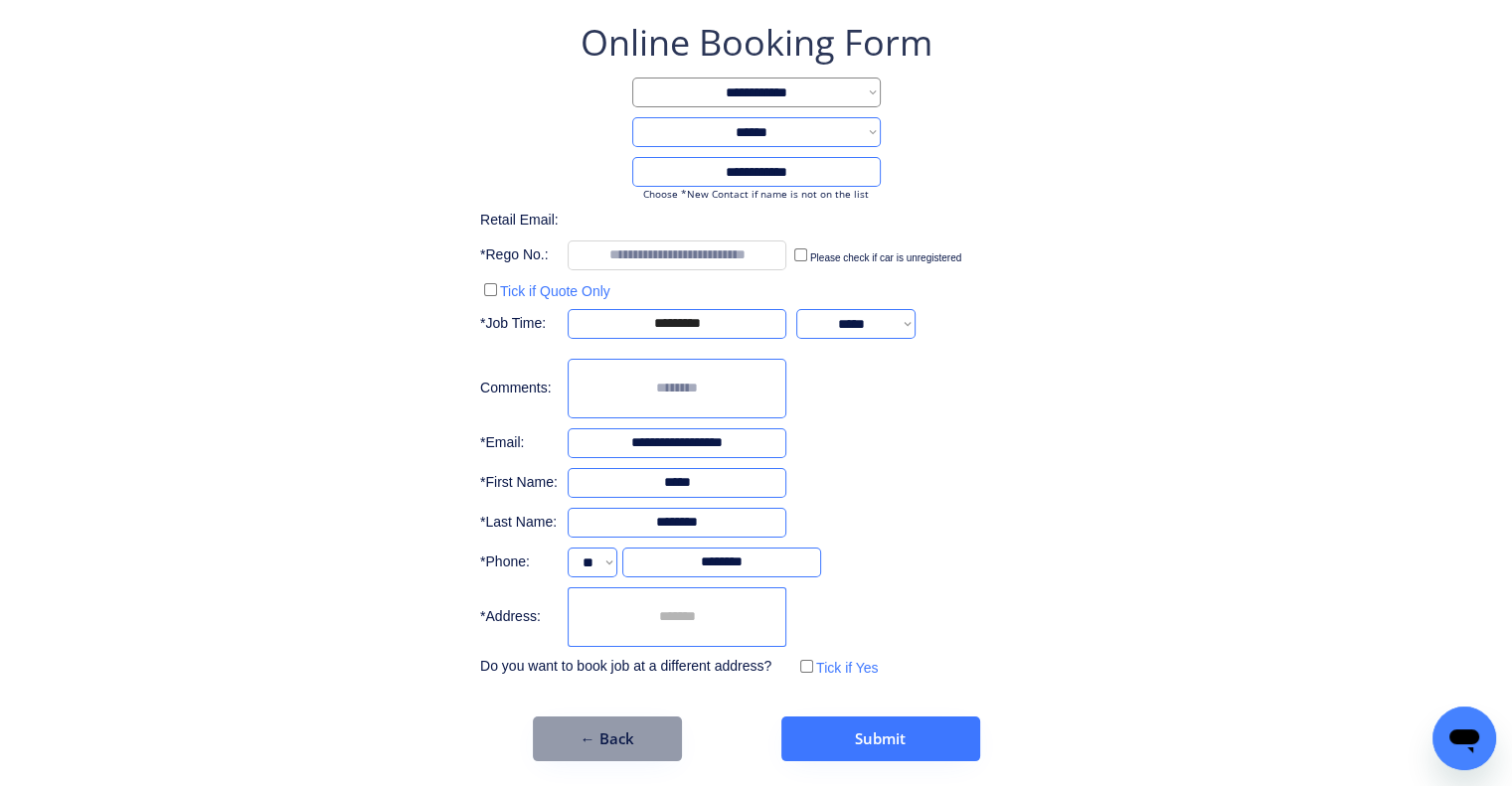 scroll, scrollTop: 95, scrollLeft: 0, axis: vertical 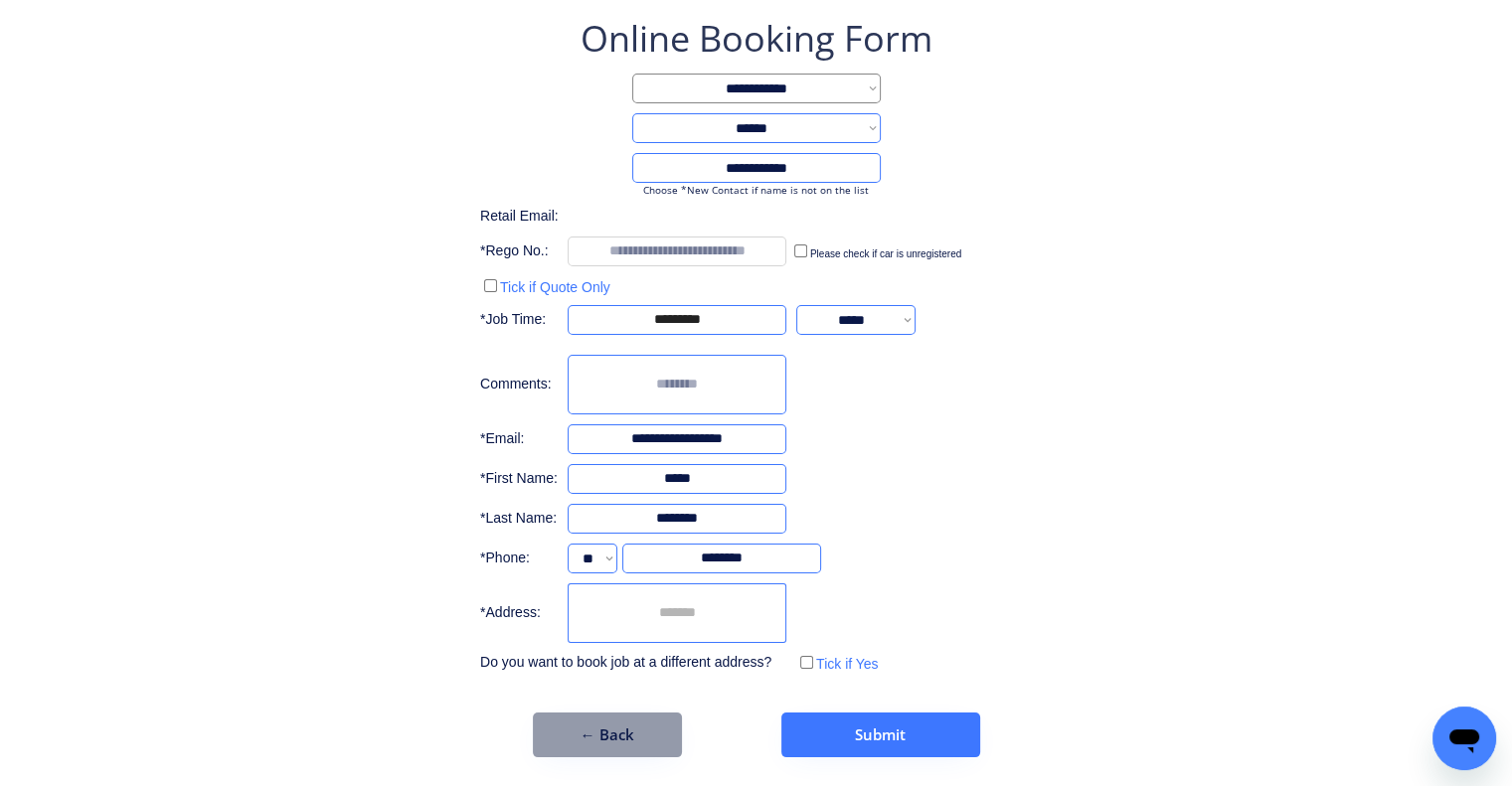 drag, startPoint x: 736, startPoint y: 629, endPoint x: 748, endPoint y: 616, distance: 17.691806 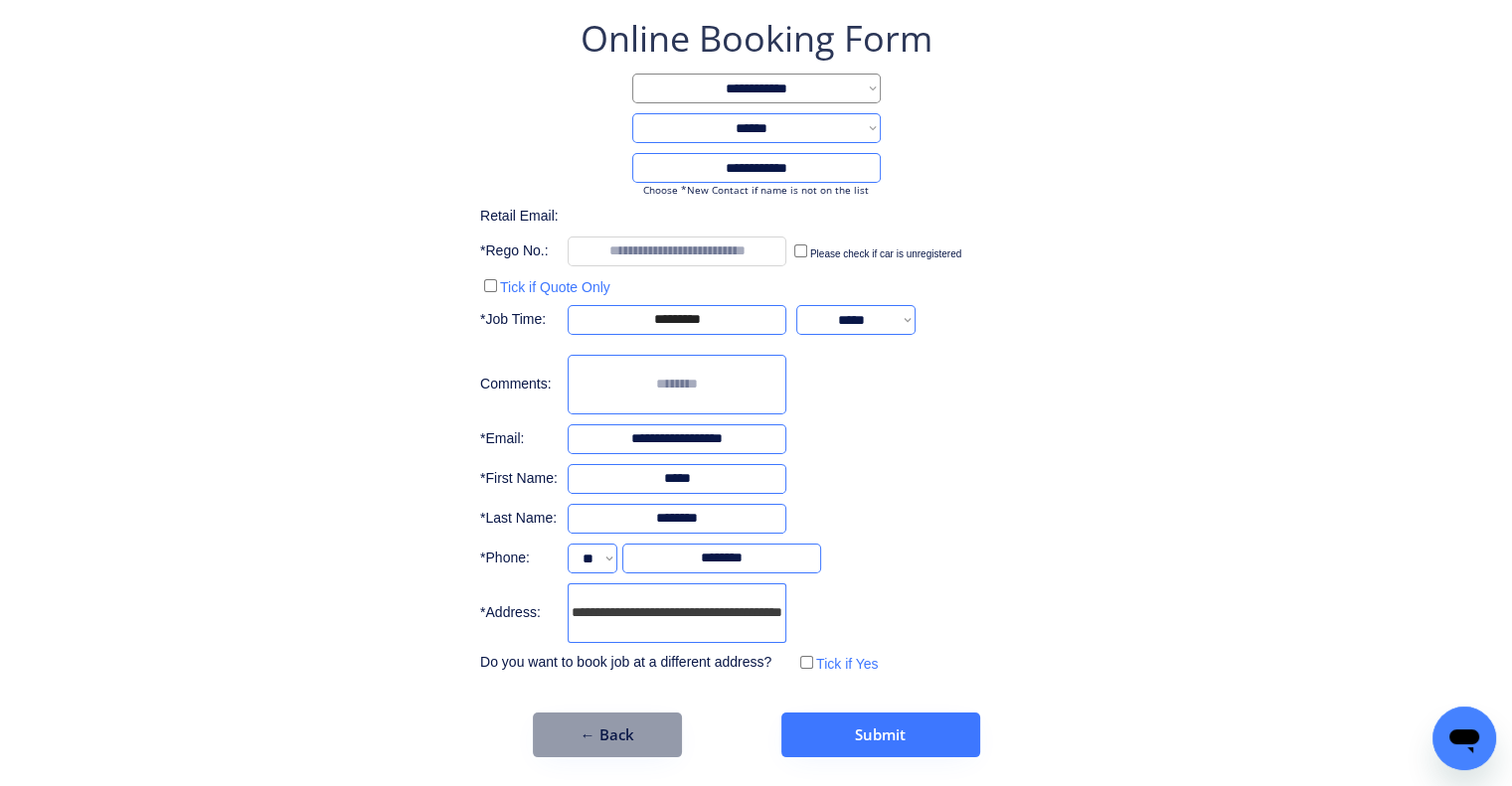 scroll, scrollTop: 0, scrollLeft: 71, axis: horizontal 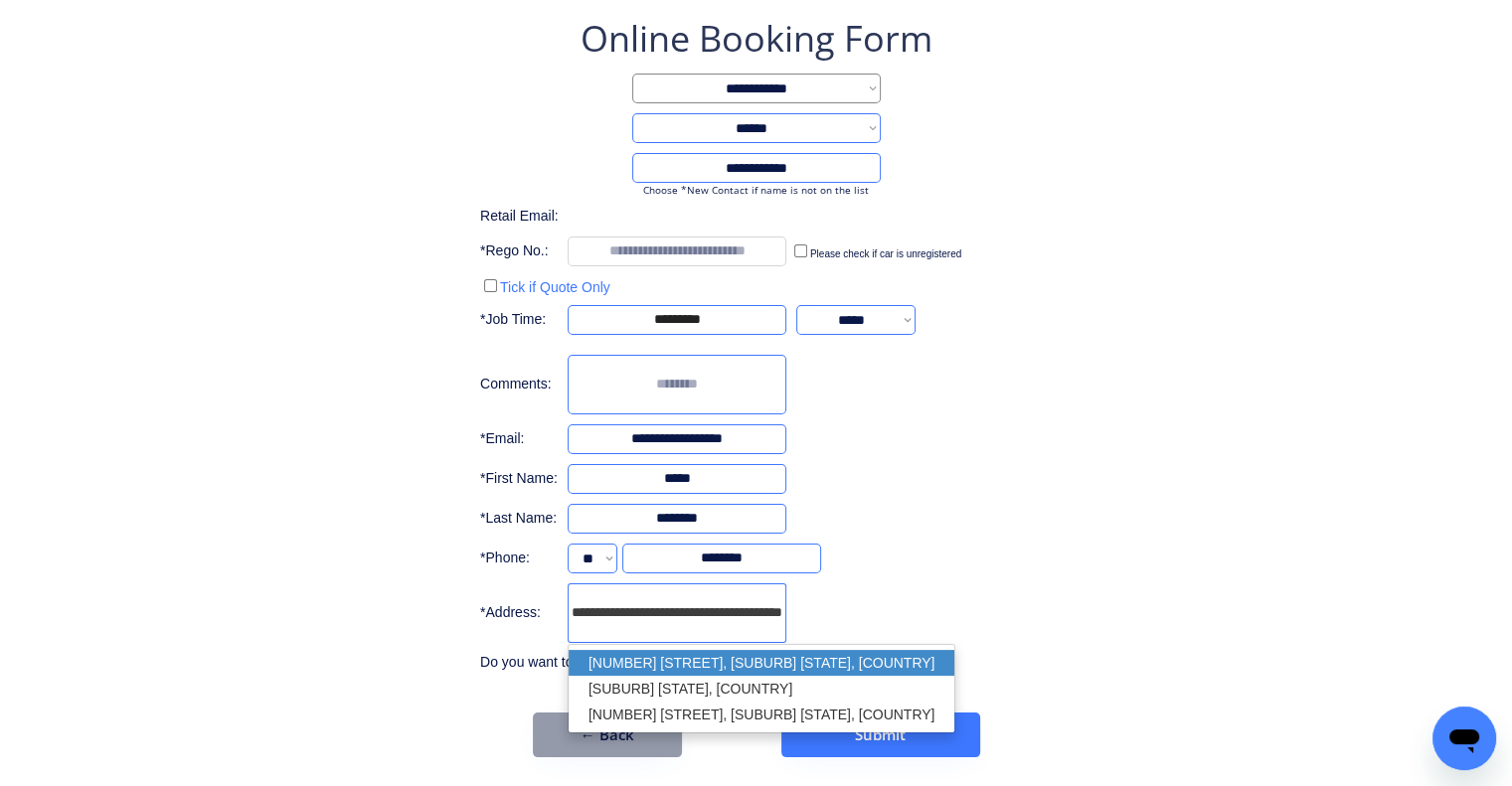 click on "[NUMBER] [STREET], [SUBURB] [STATE], [COUNTRY]" at bounding box center (761, 663) 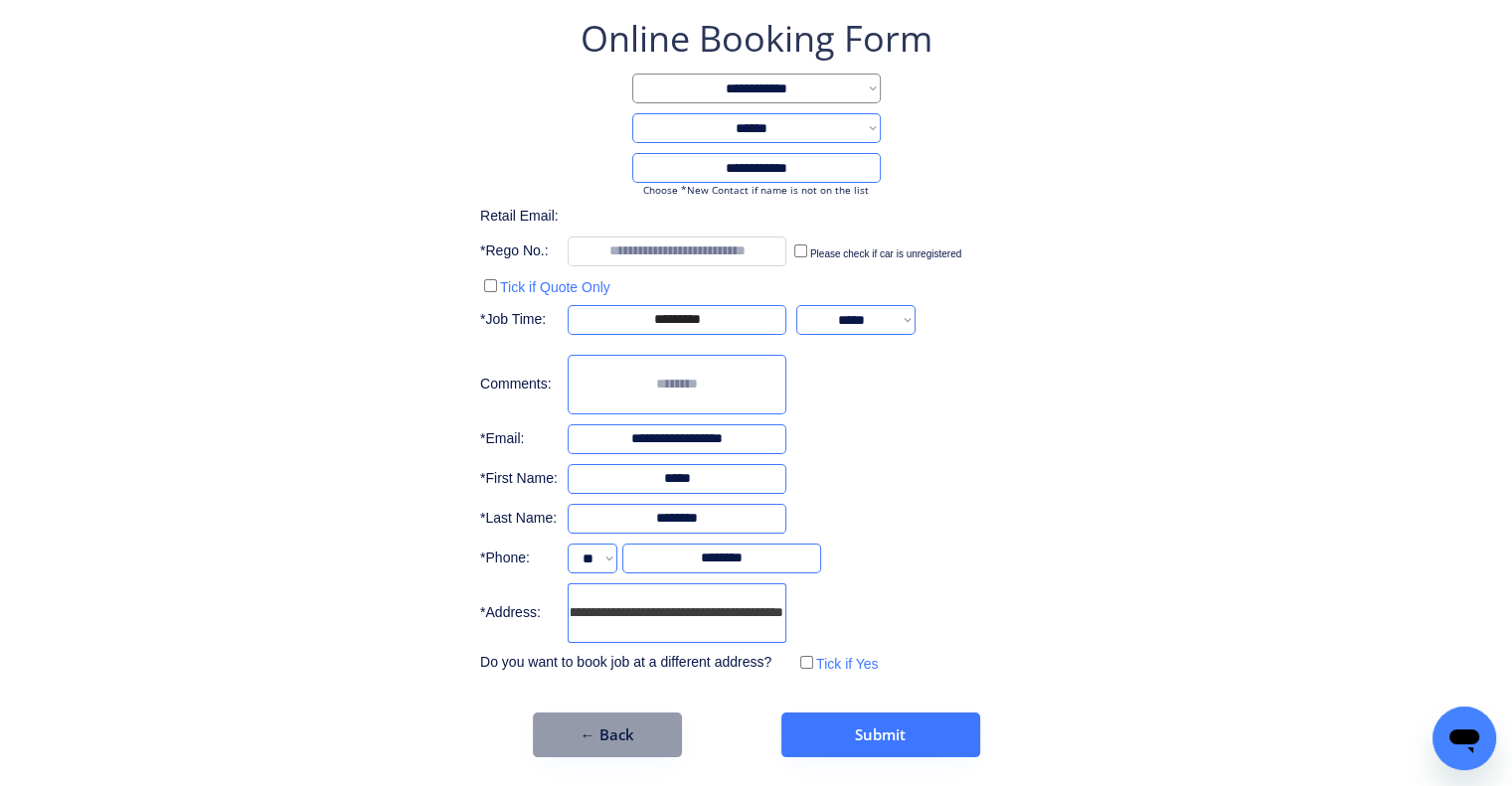 type on "**********" 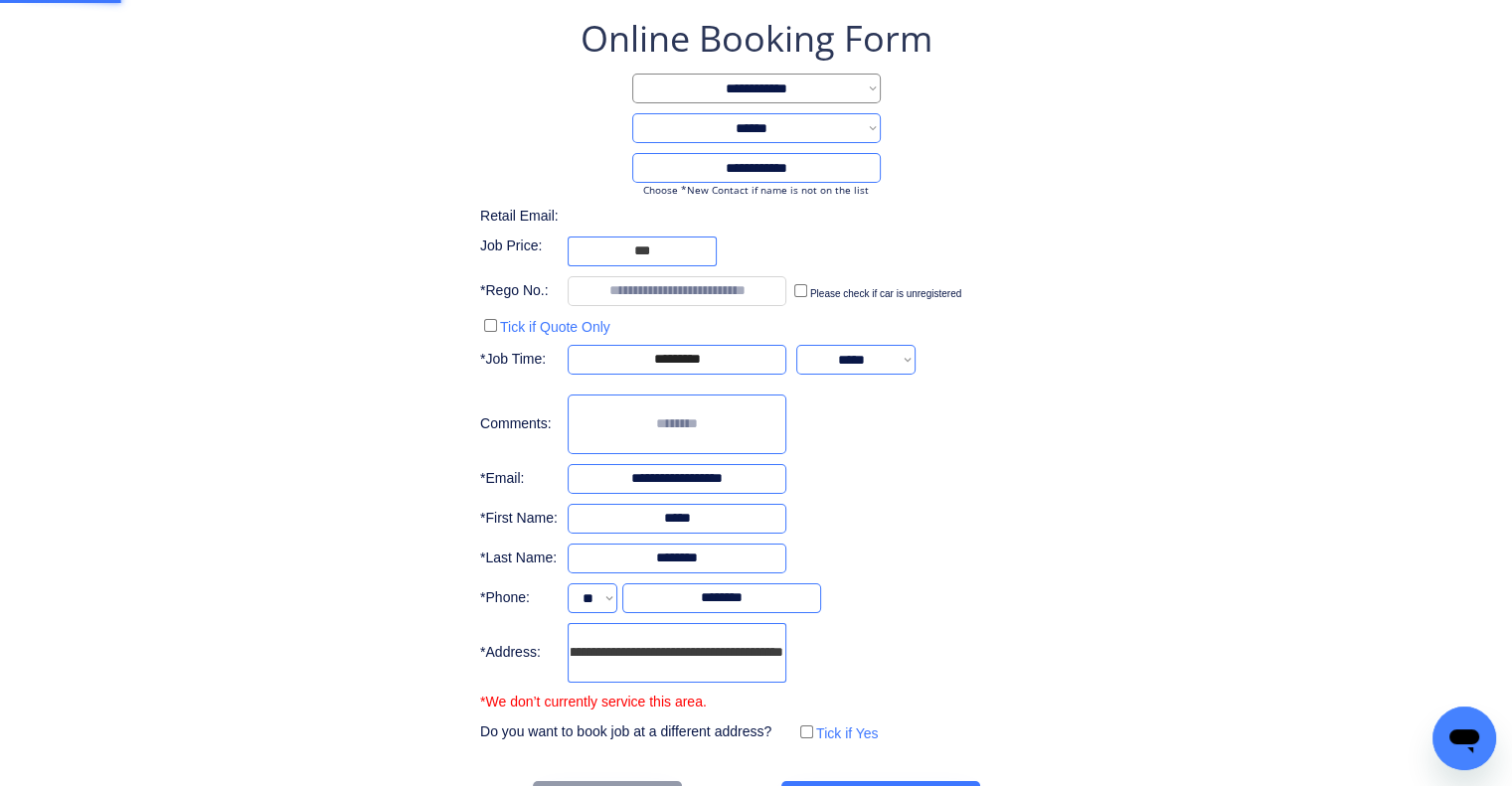 scroll, scrollTop: 0, scrollLeft: 0, axis: both 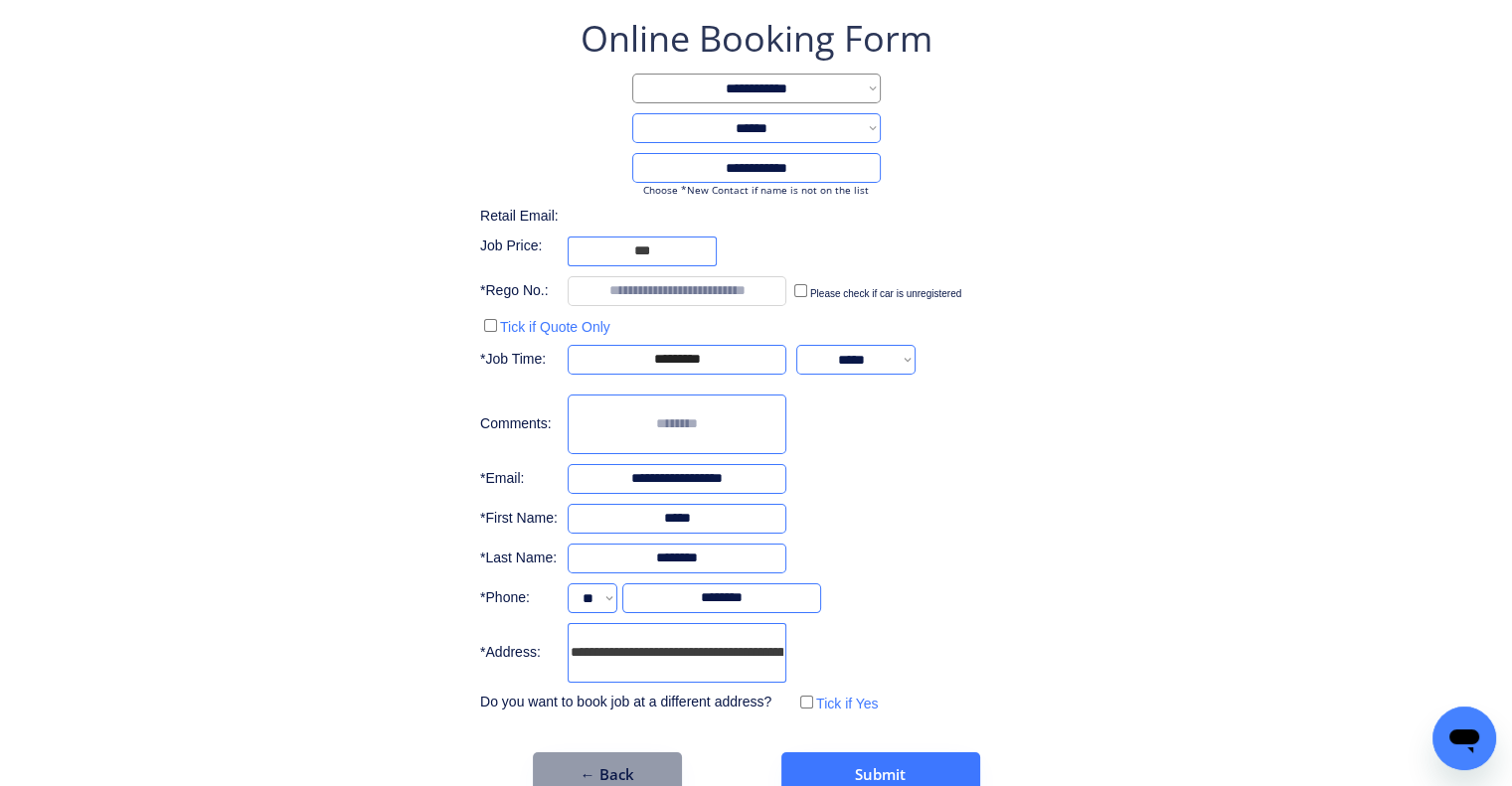 click on "**********" at bounding box center [756, 405] 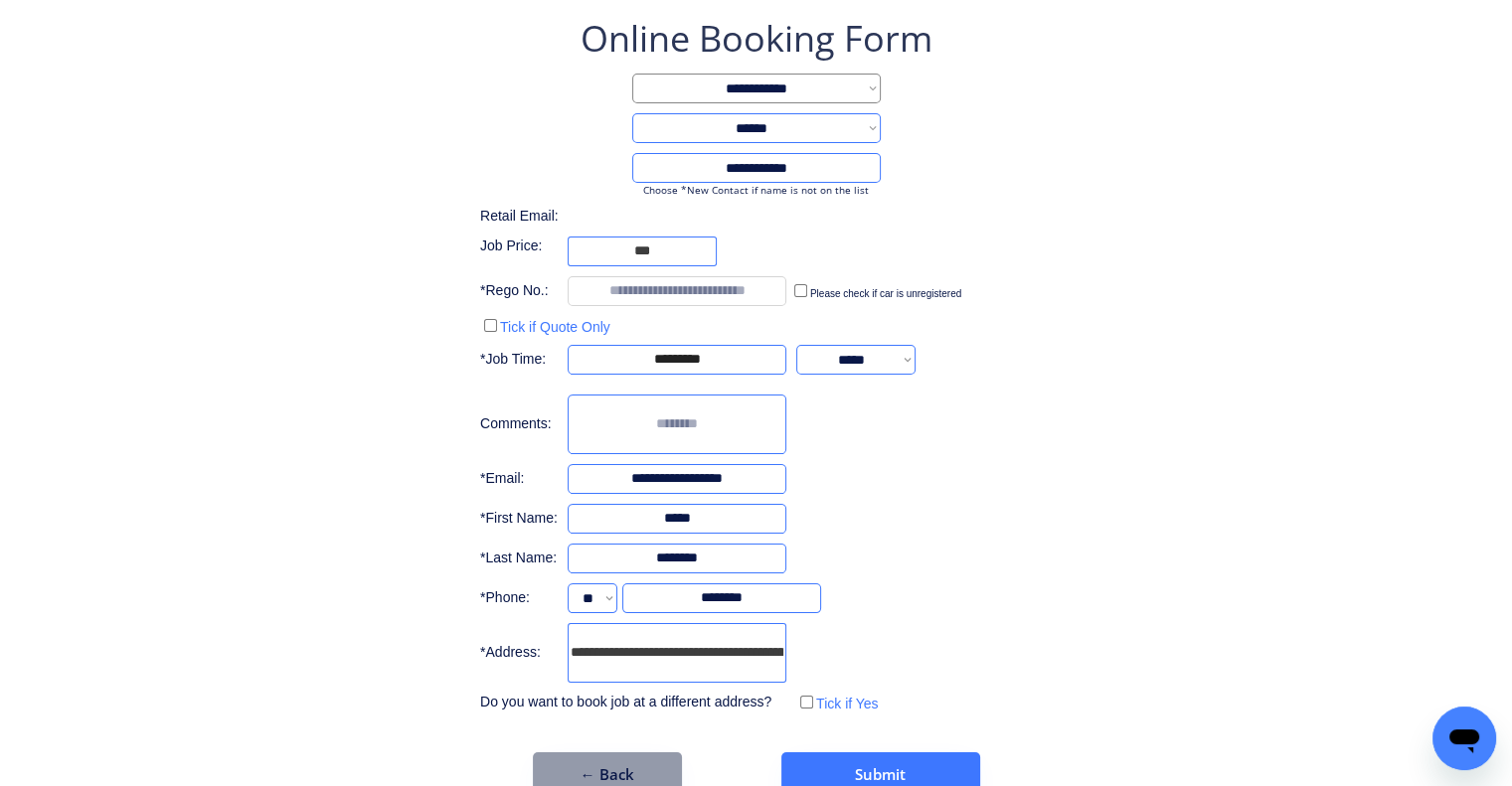 click at bounding box center [677, 424] 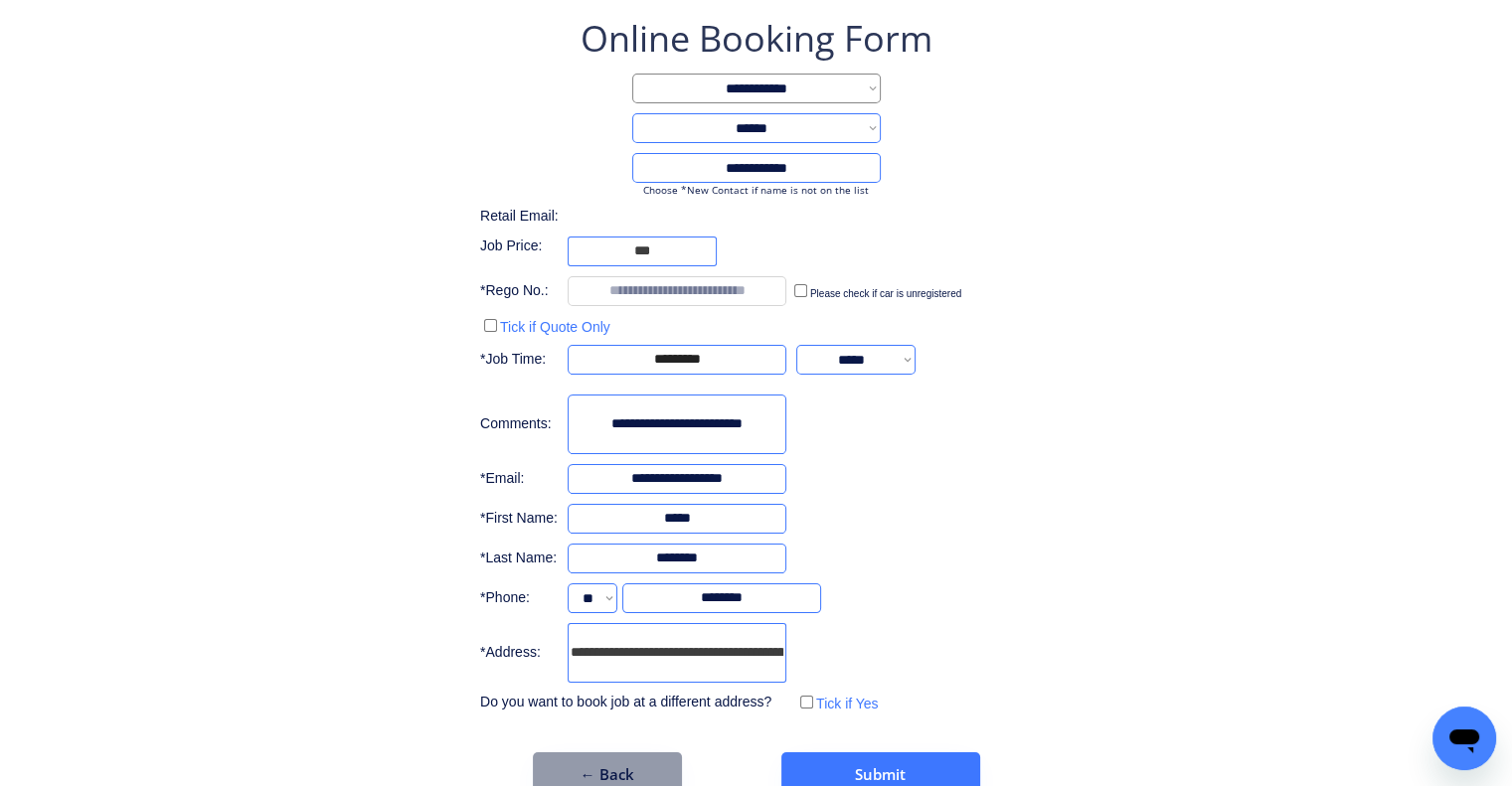 click at bounding box center (677, 424) 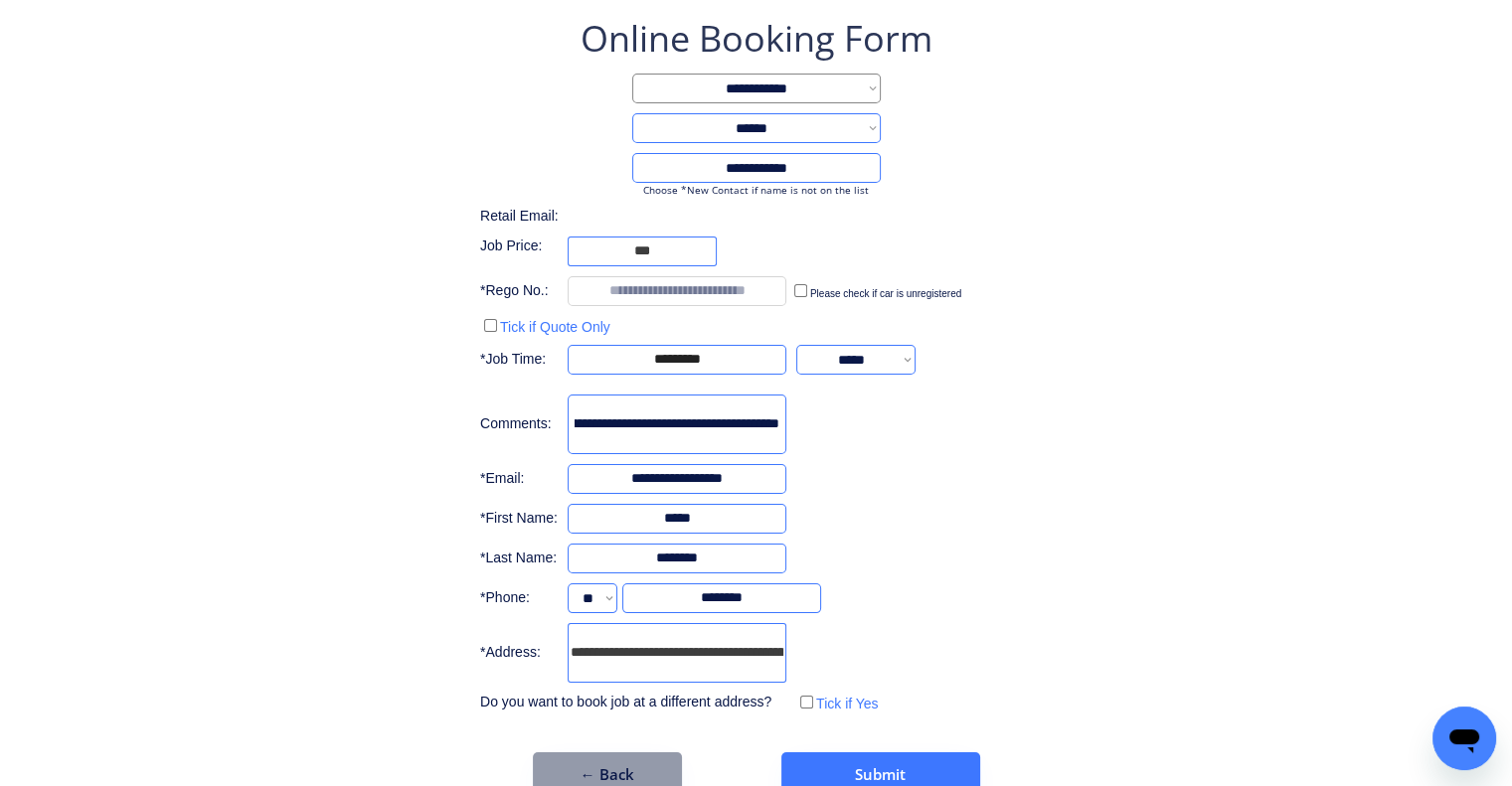 scroll, scrollTop: 0, scrollLeft: 403, axis: horizontal 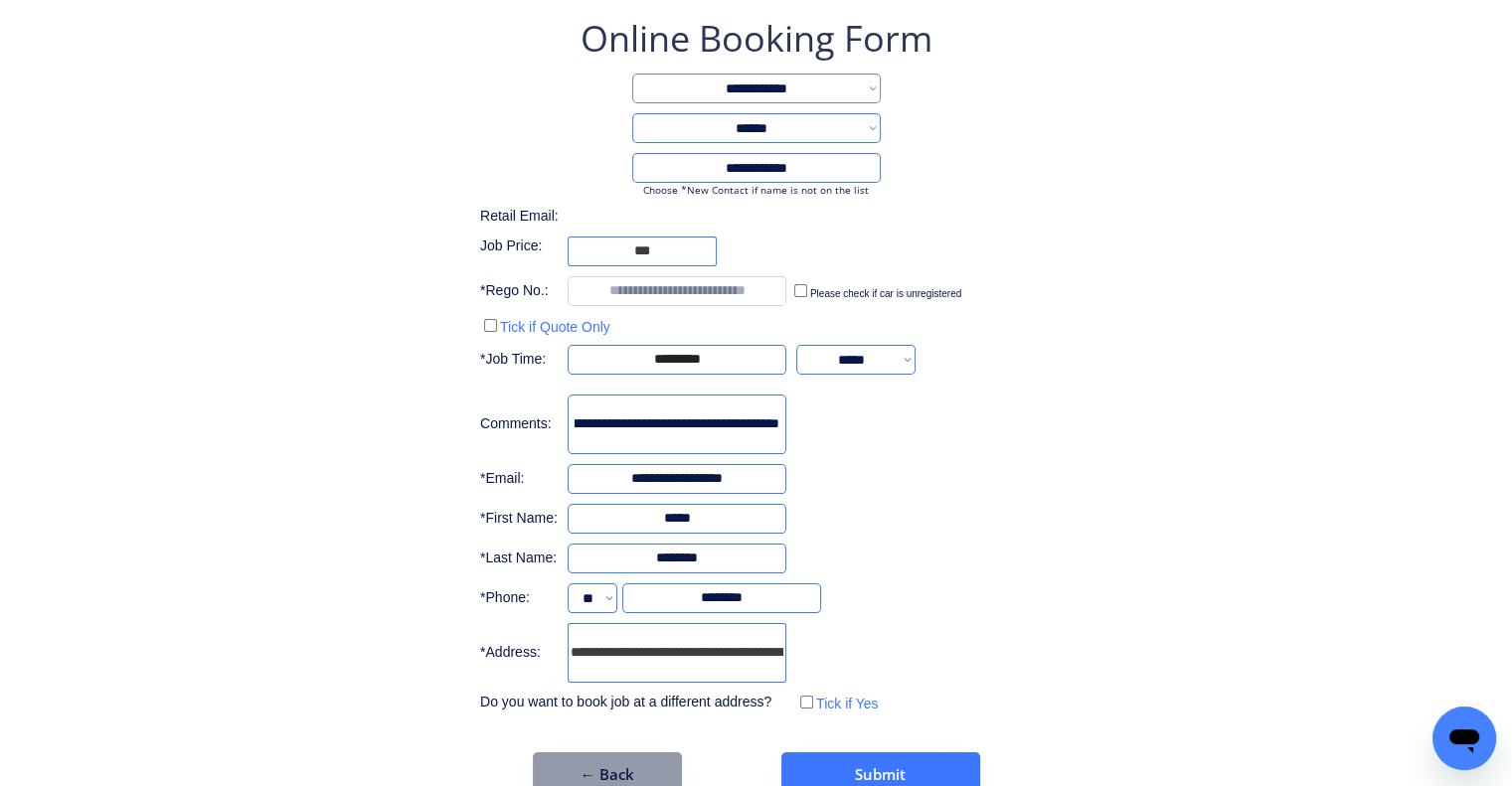 click at bounding box center [677, 424] 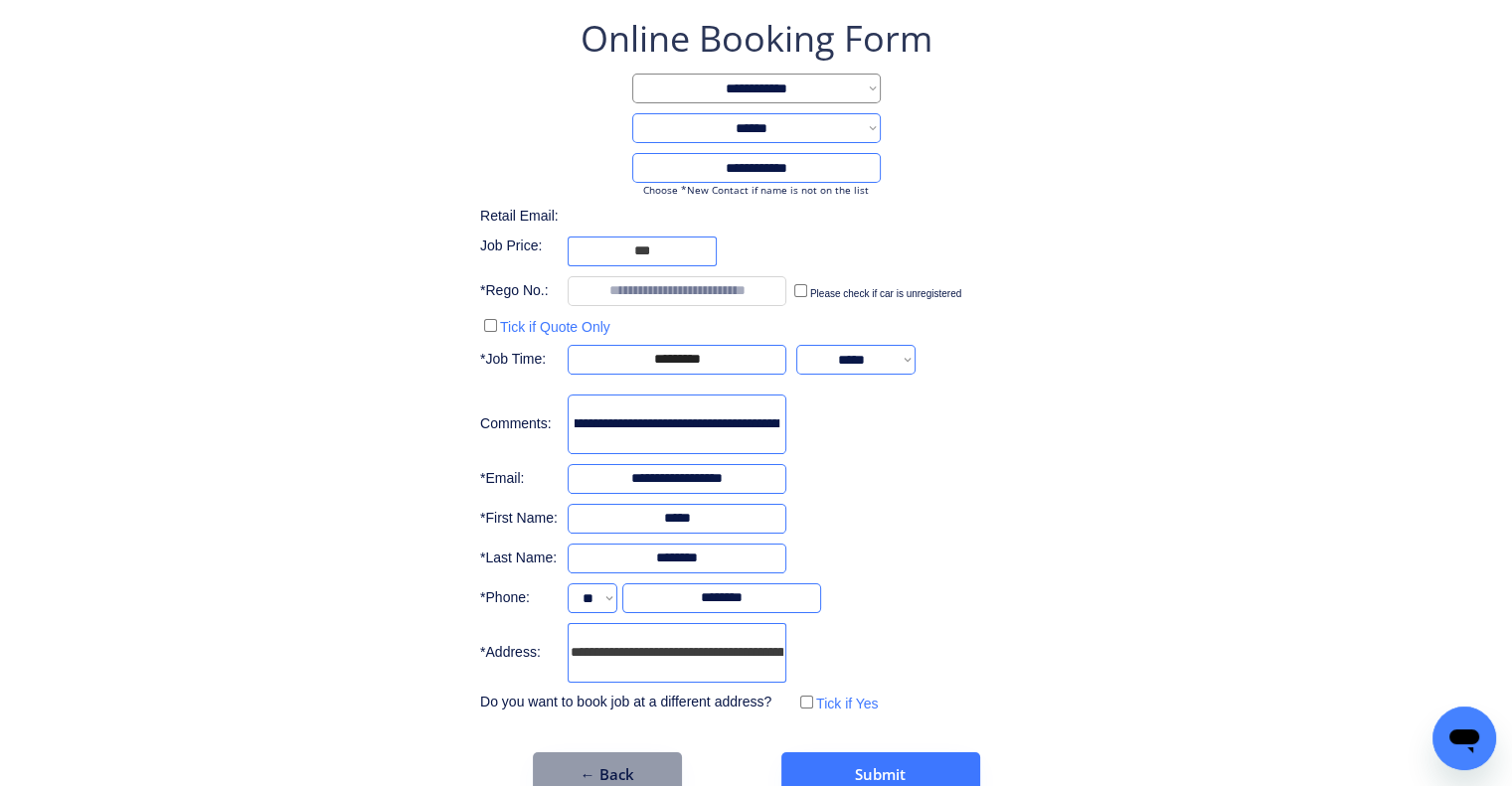 drag, startPoint x: 612, startPoint y: 421, endPoint x: 567, endPoint y: 420, distance: 45.01111 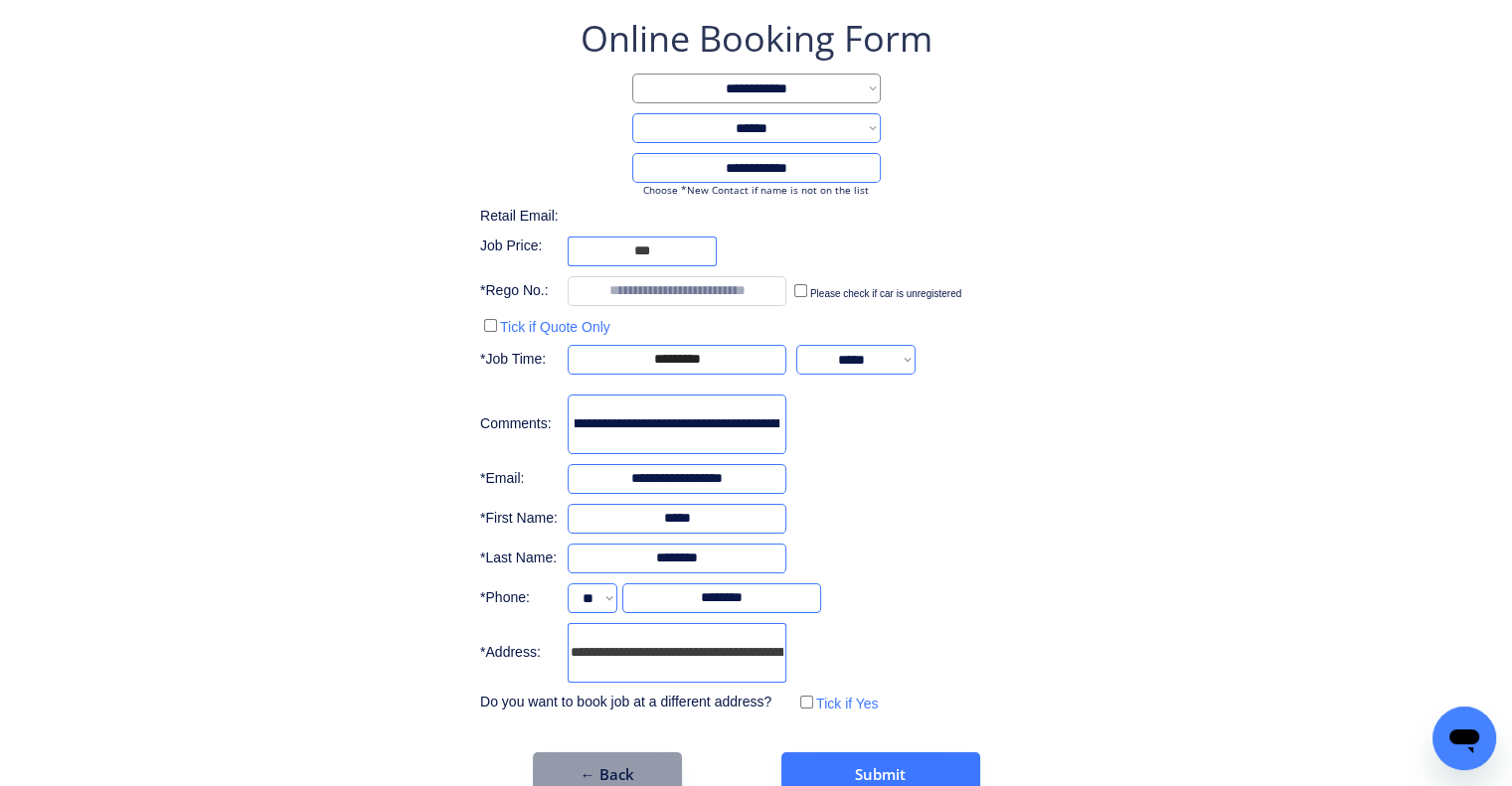 click at bounding box center [677, 424] 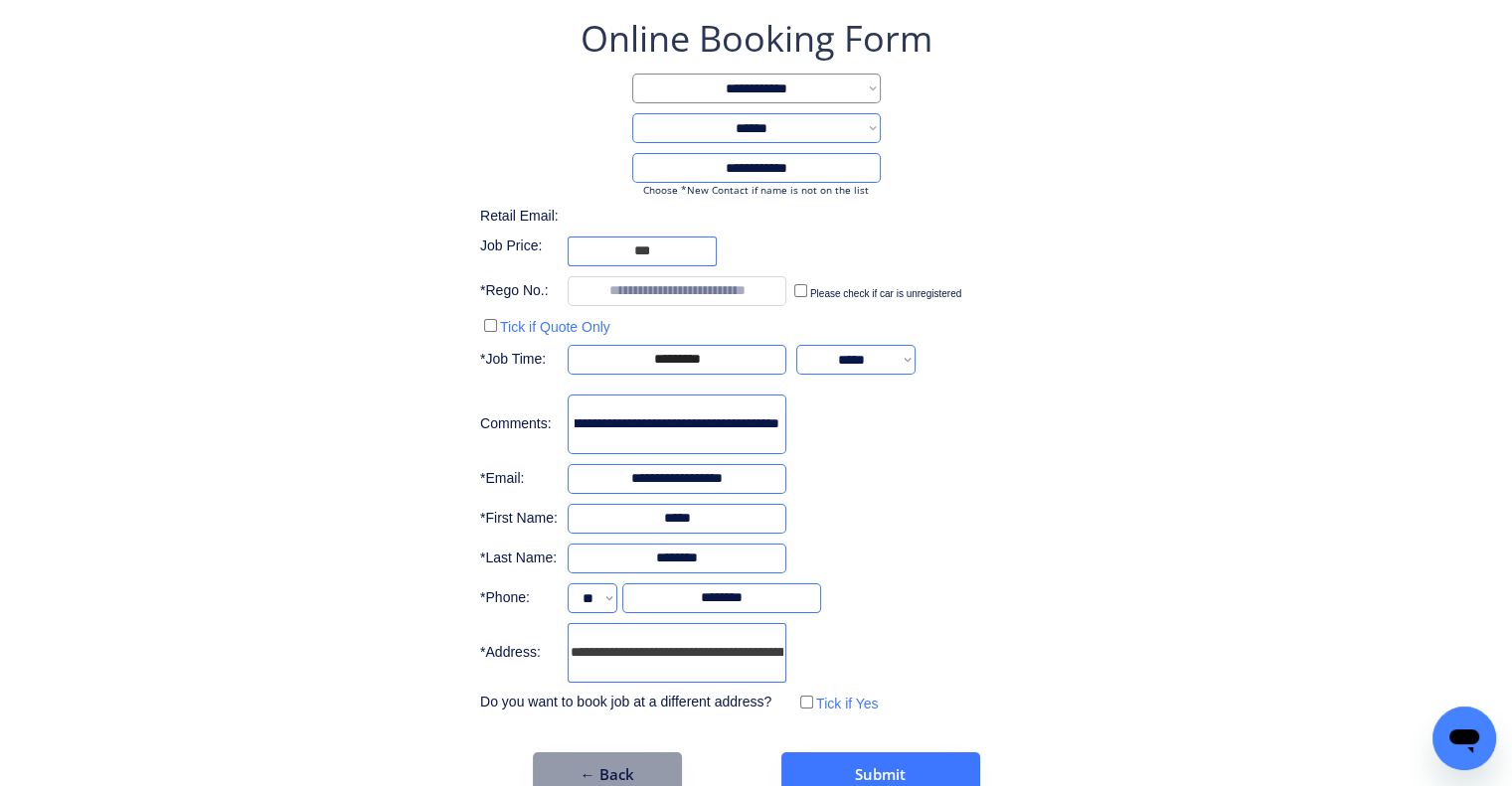 scroll, scrollTop: 0, scrollLeft: 451, axis: horizontal 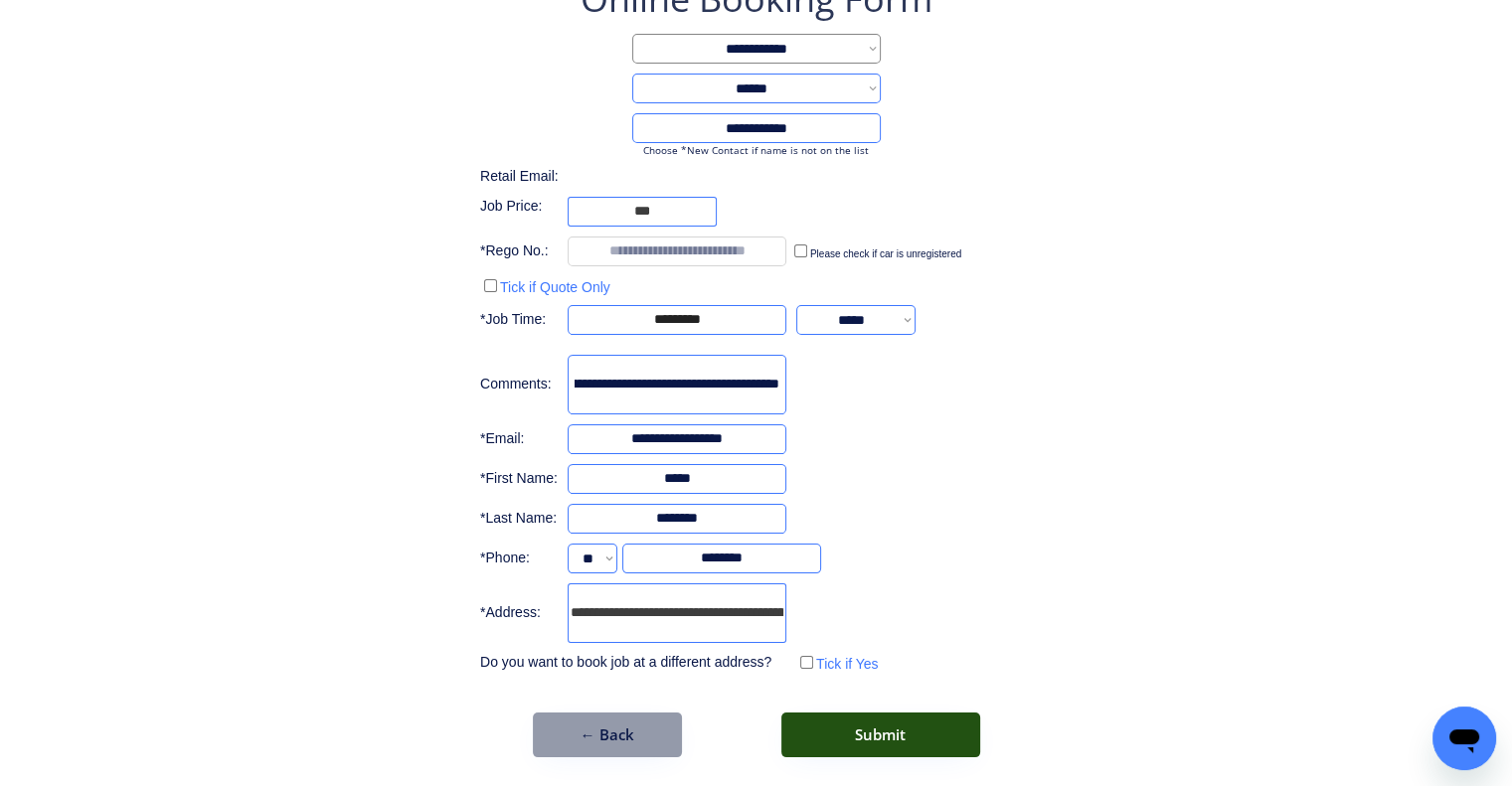 type on "**********" 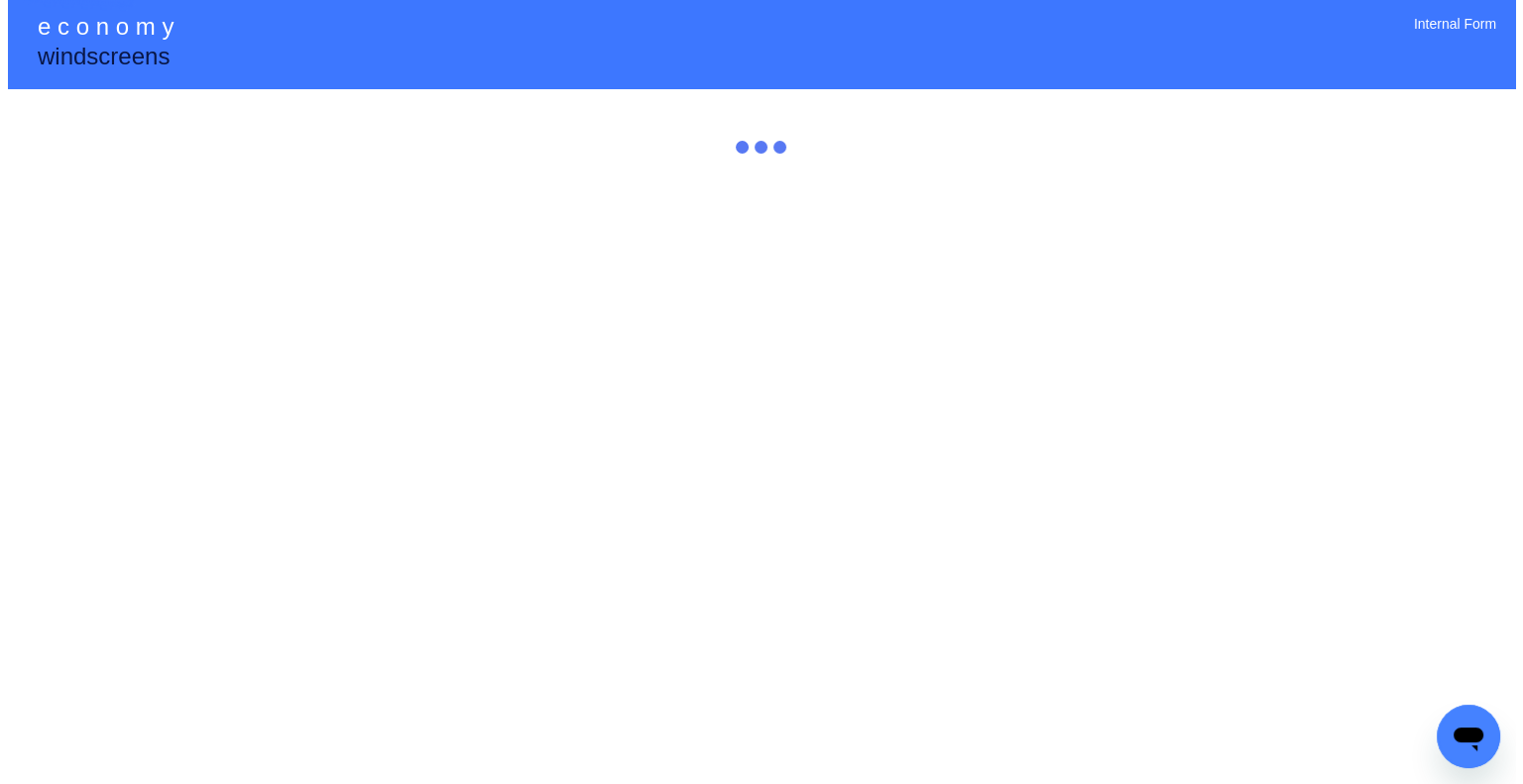 scroll, scrollTop: 0, scrollLeft: 0, axis: both 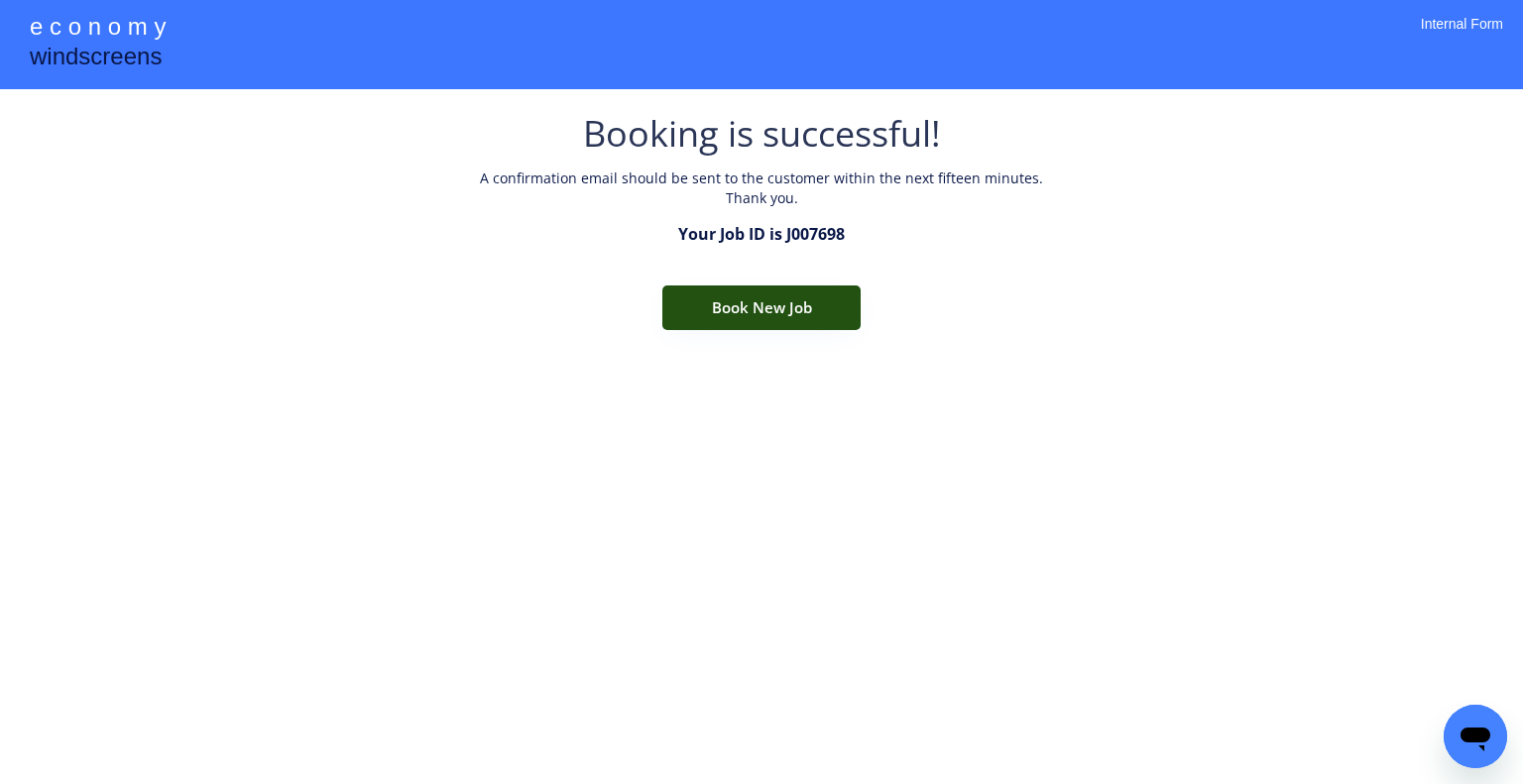 click on "Book New Job" at bounding box center [762, 307] 